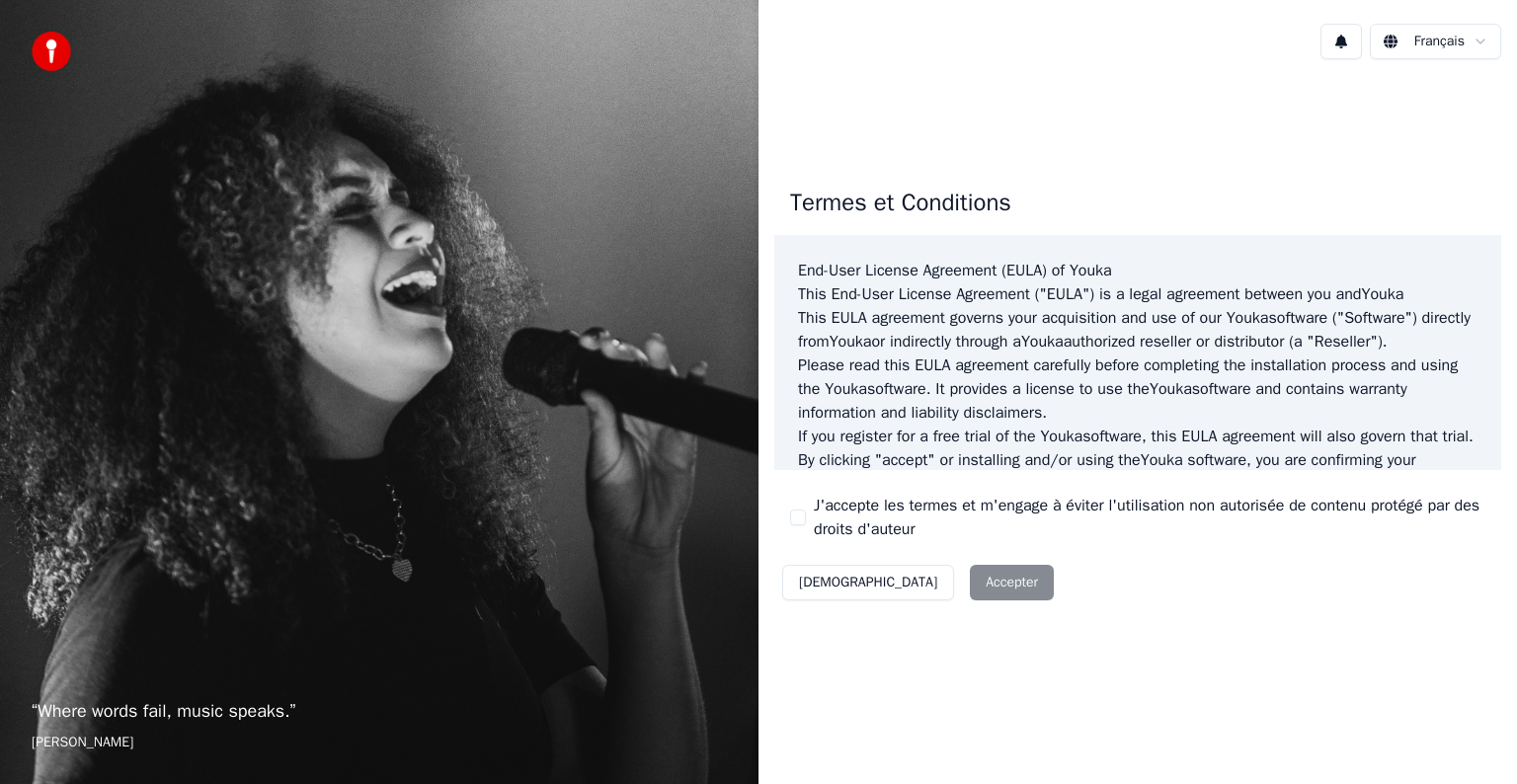 scroll, scrollTop: 0, scrollLeft: 0, axis: both 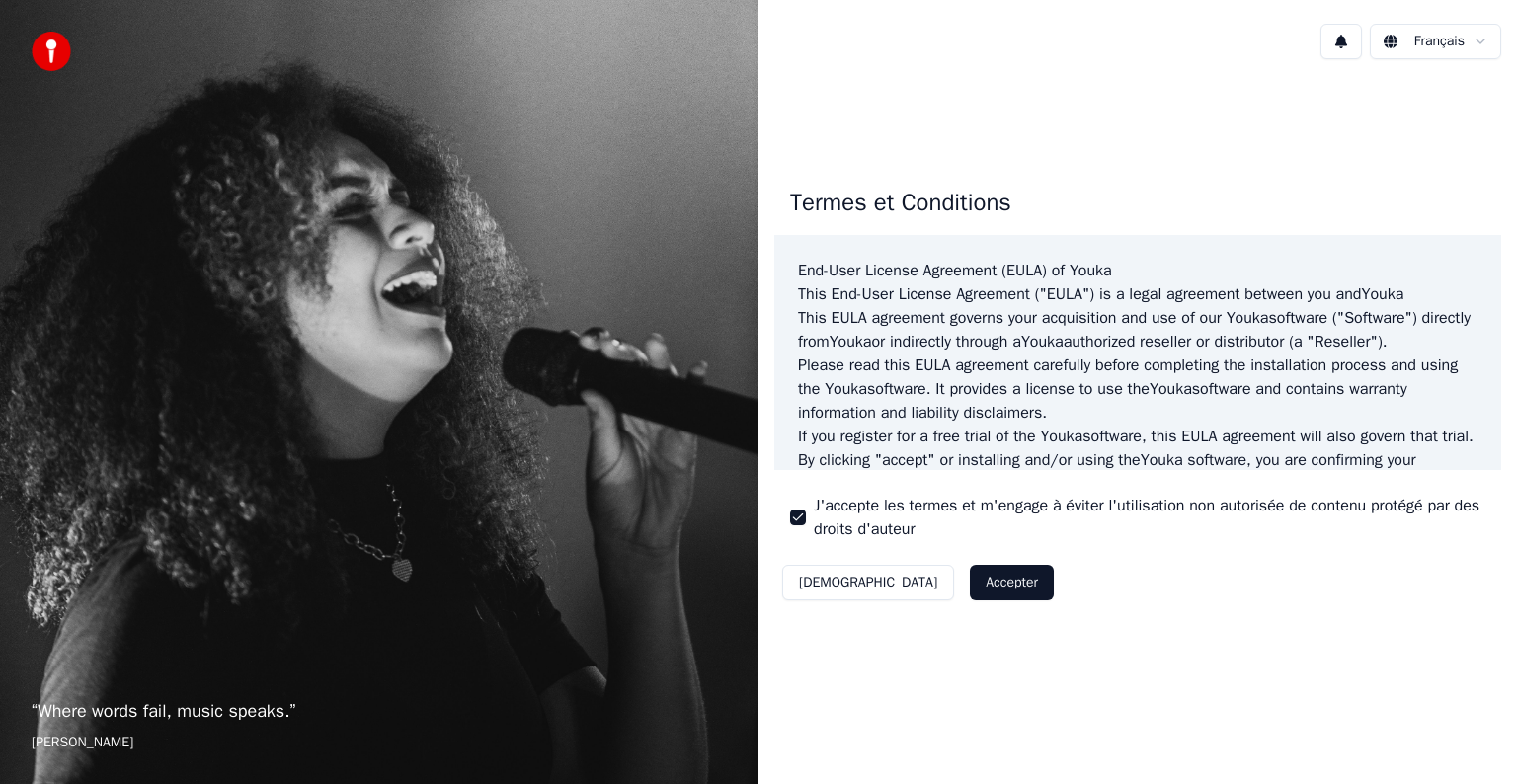 click on "Accepter" at bounding box center [1011, 583] 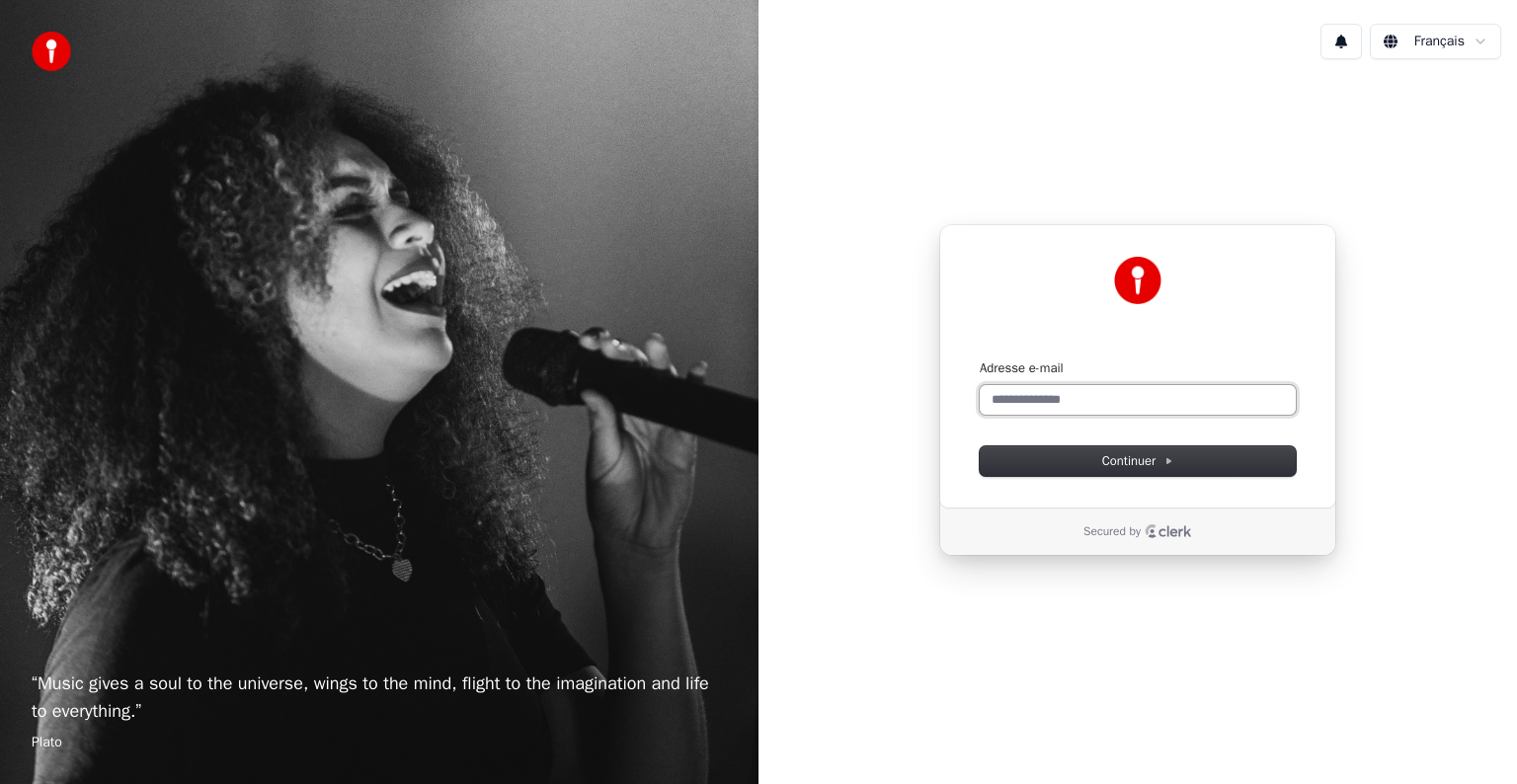 click on "Adresse e-mail" at bounding box center (1138, 400) 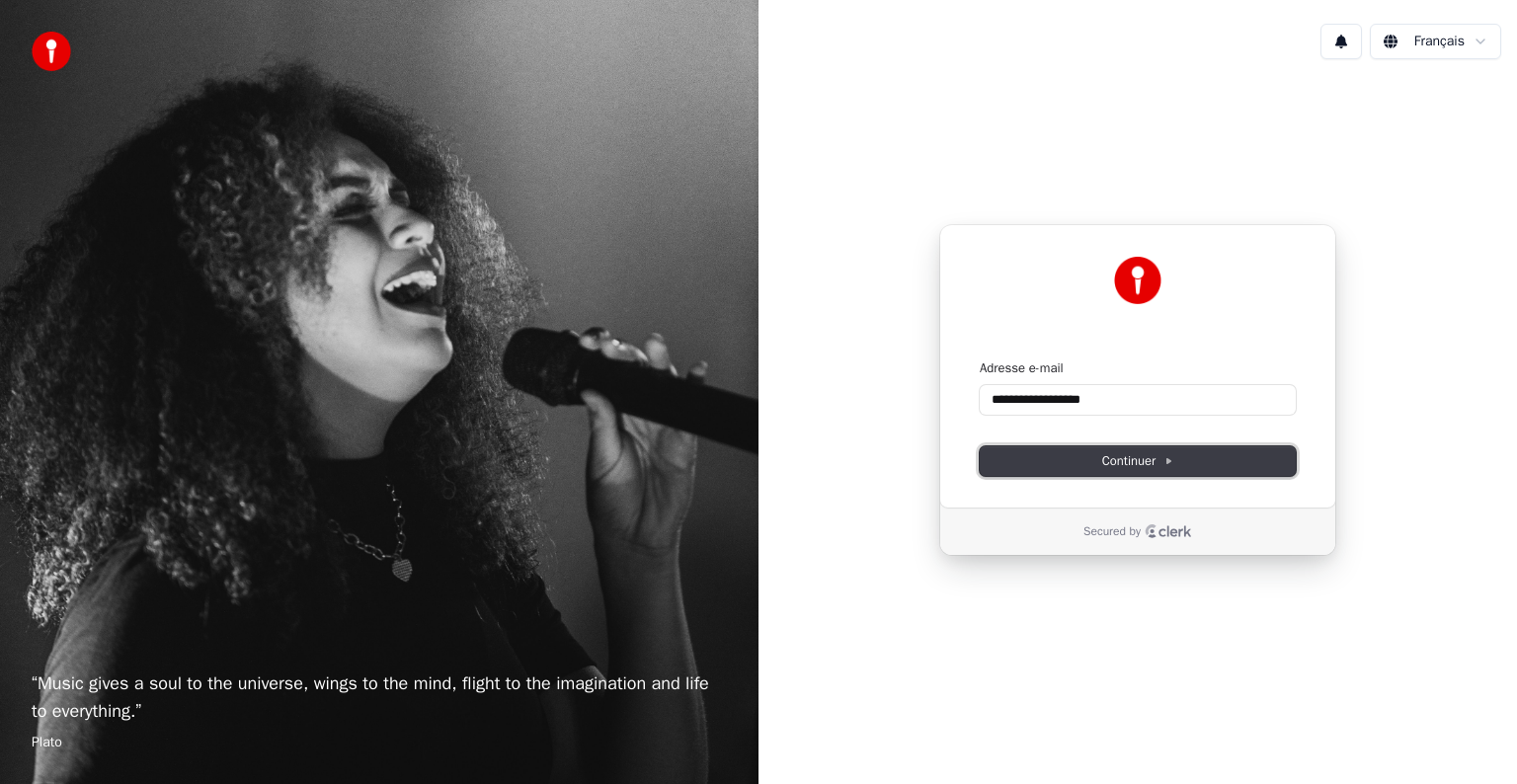 click on "Continuer" at bounding box center (1138, 461) 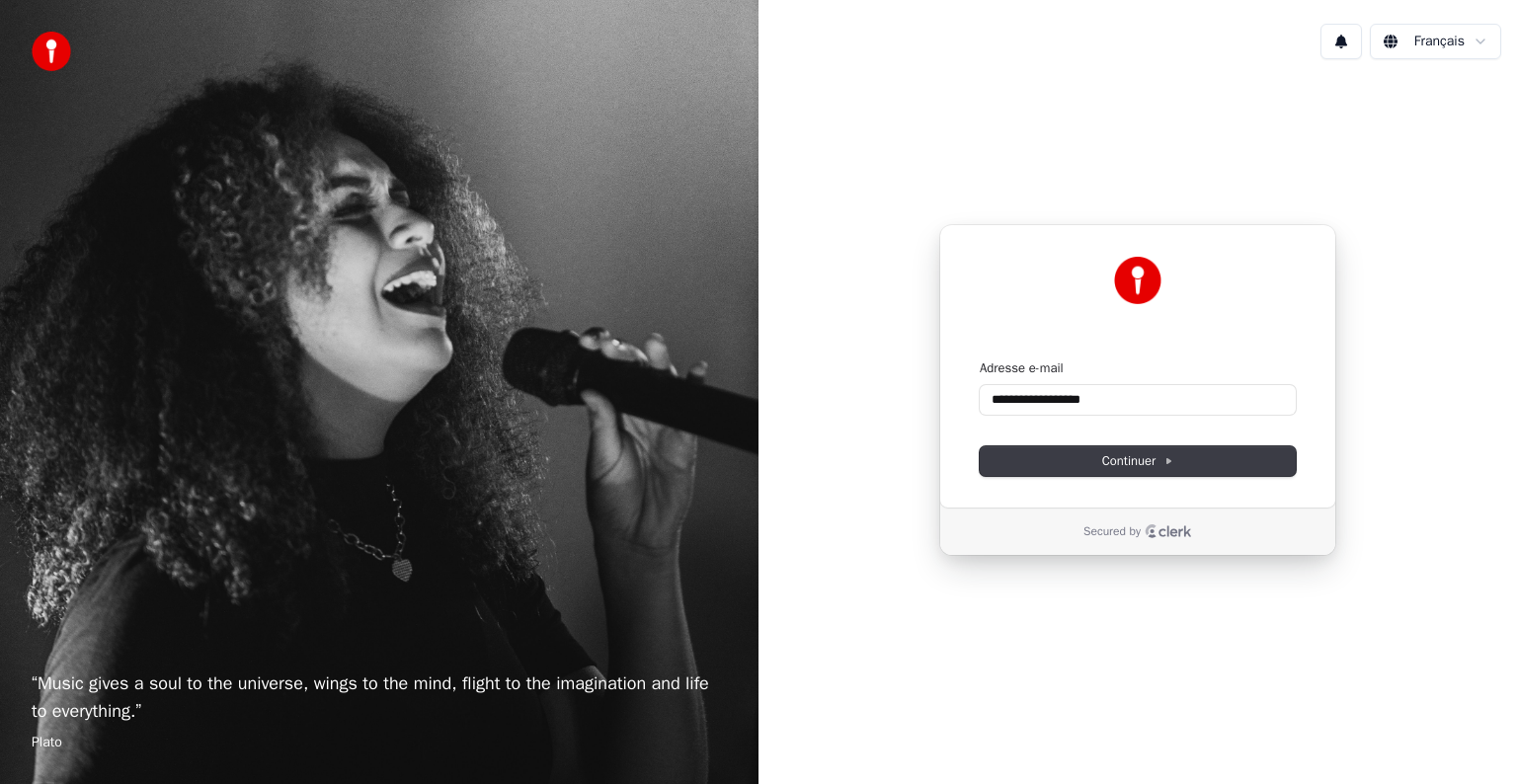 type on "**********" 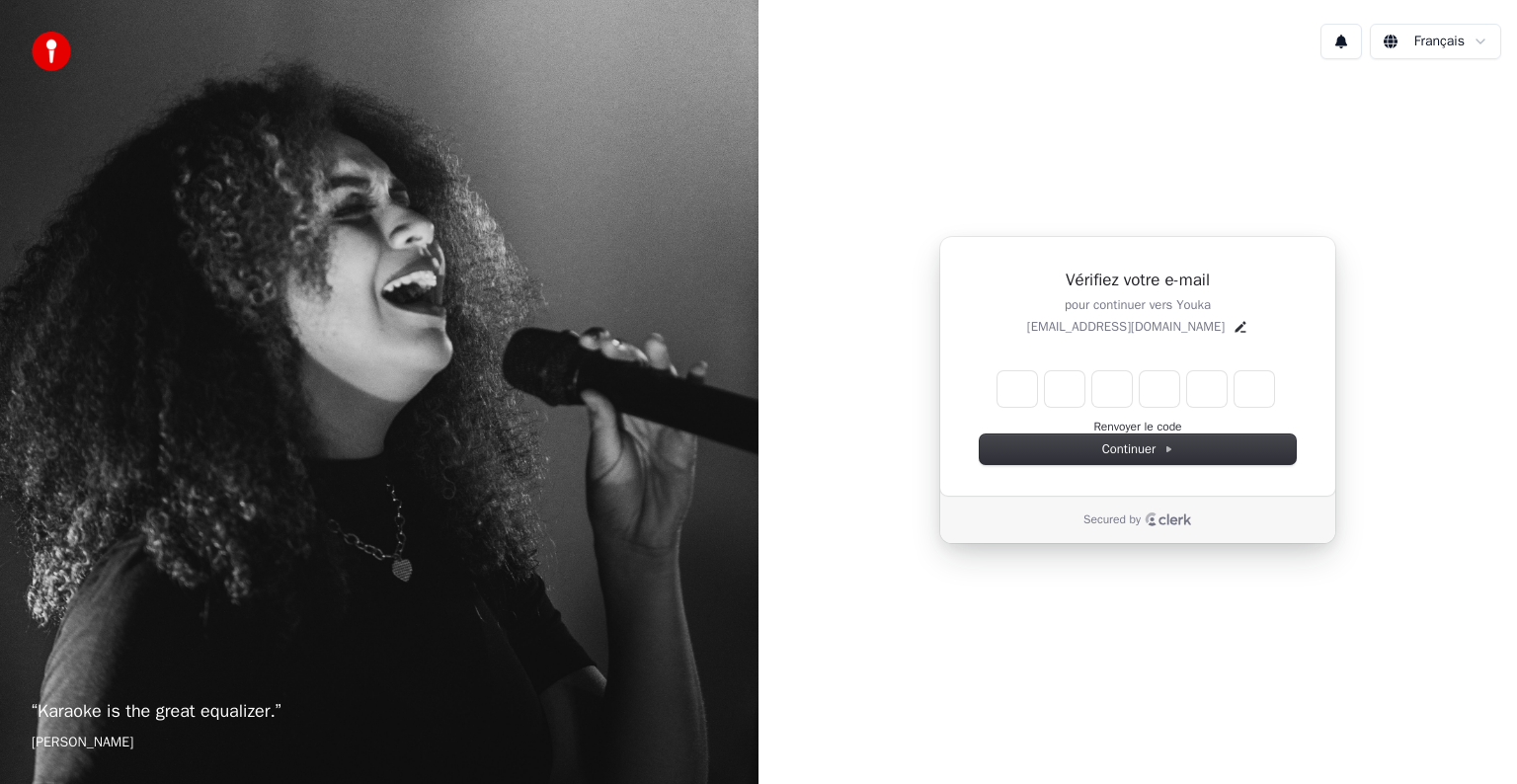 type on "*" 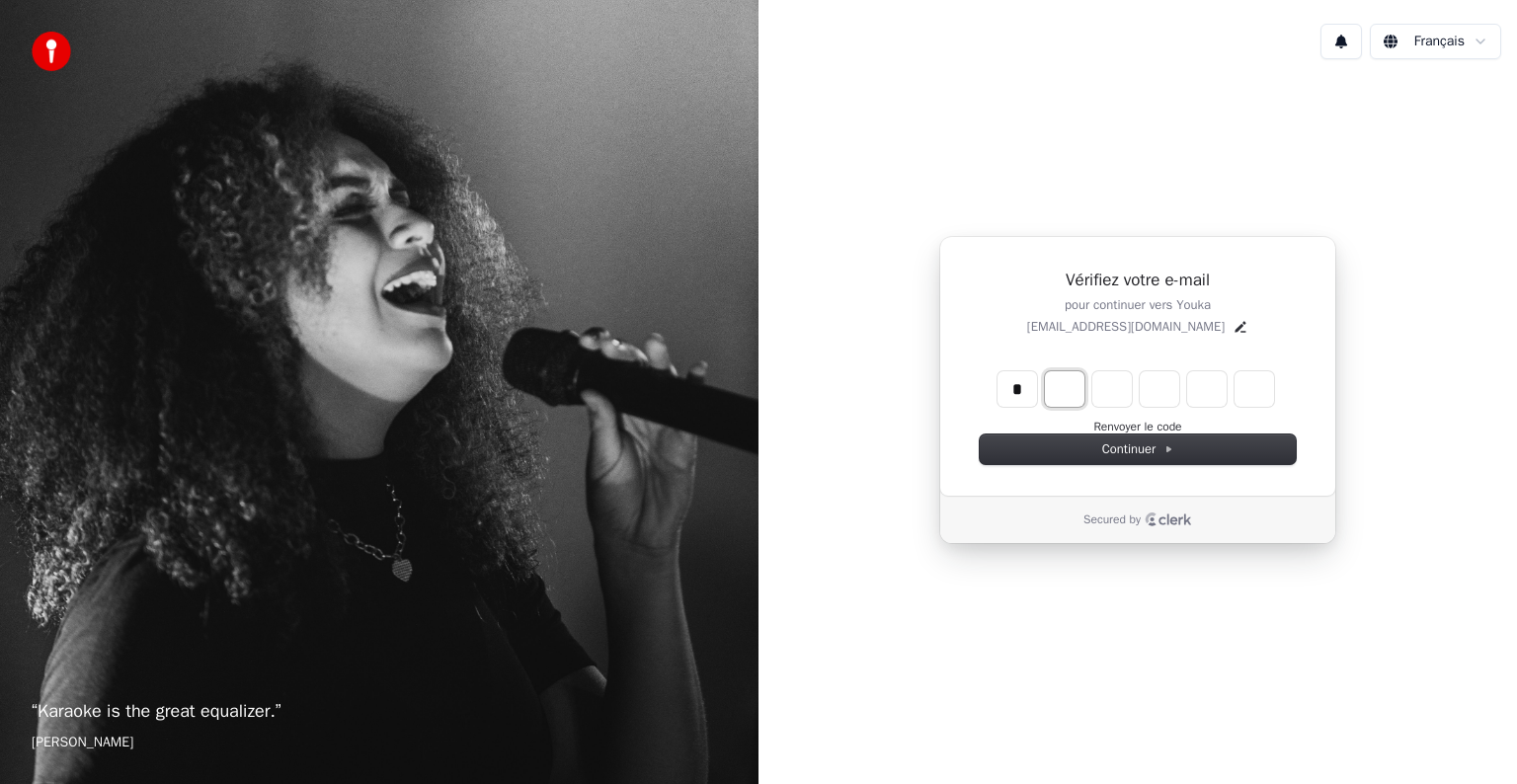 type on "*" 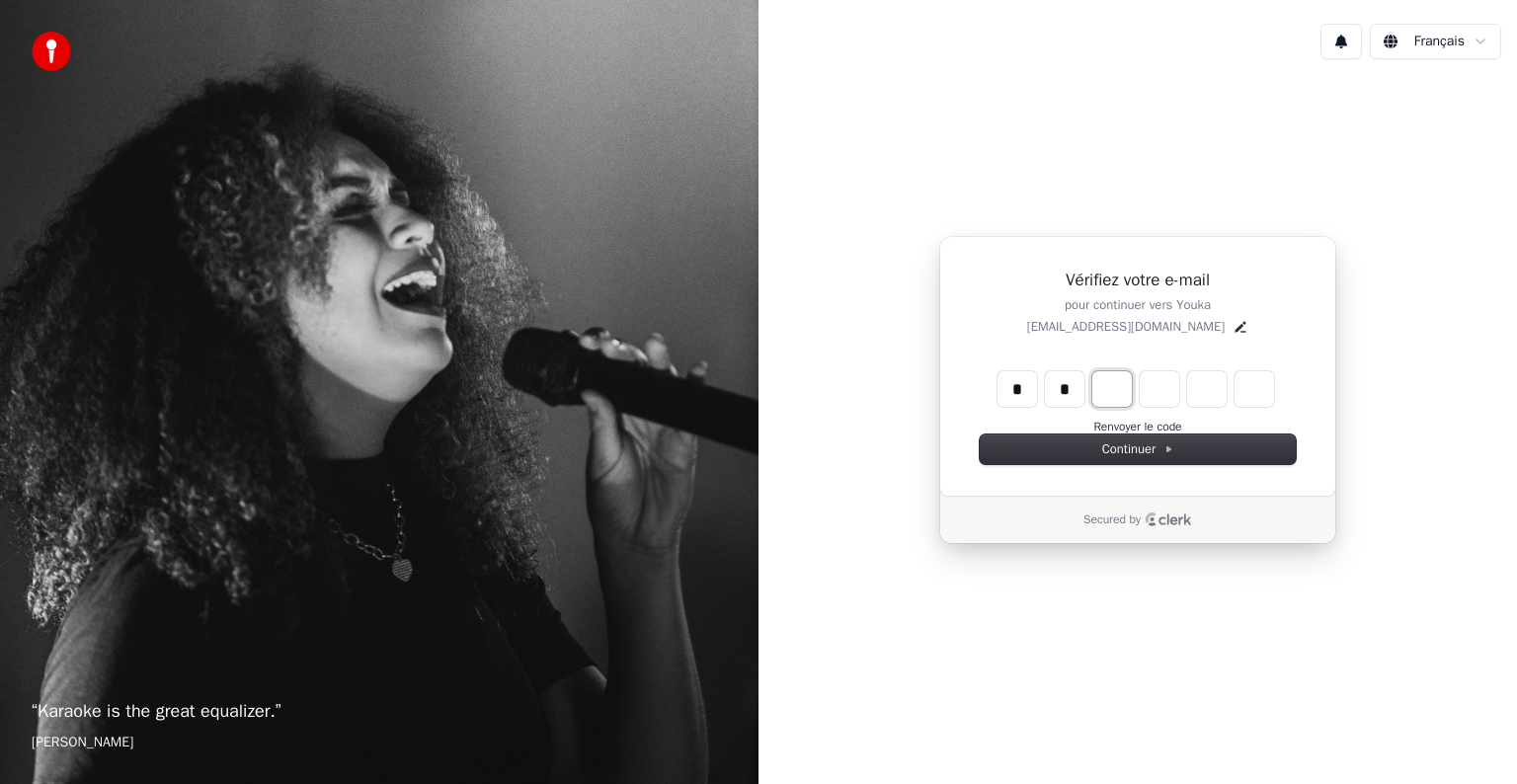 type on "**" 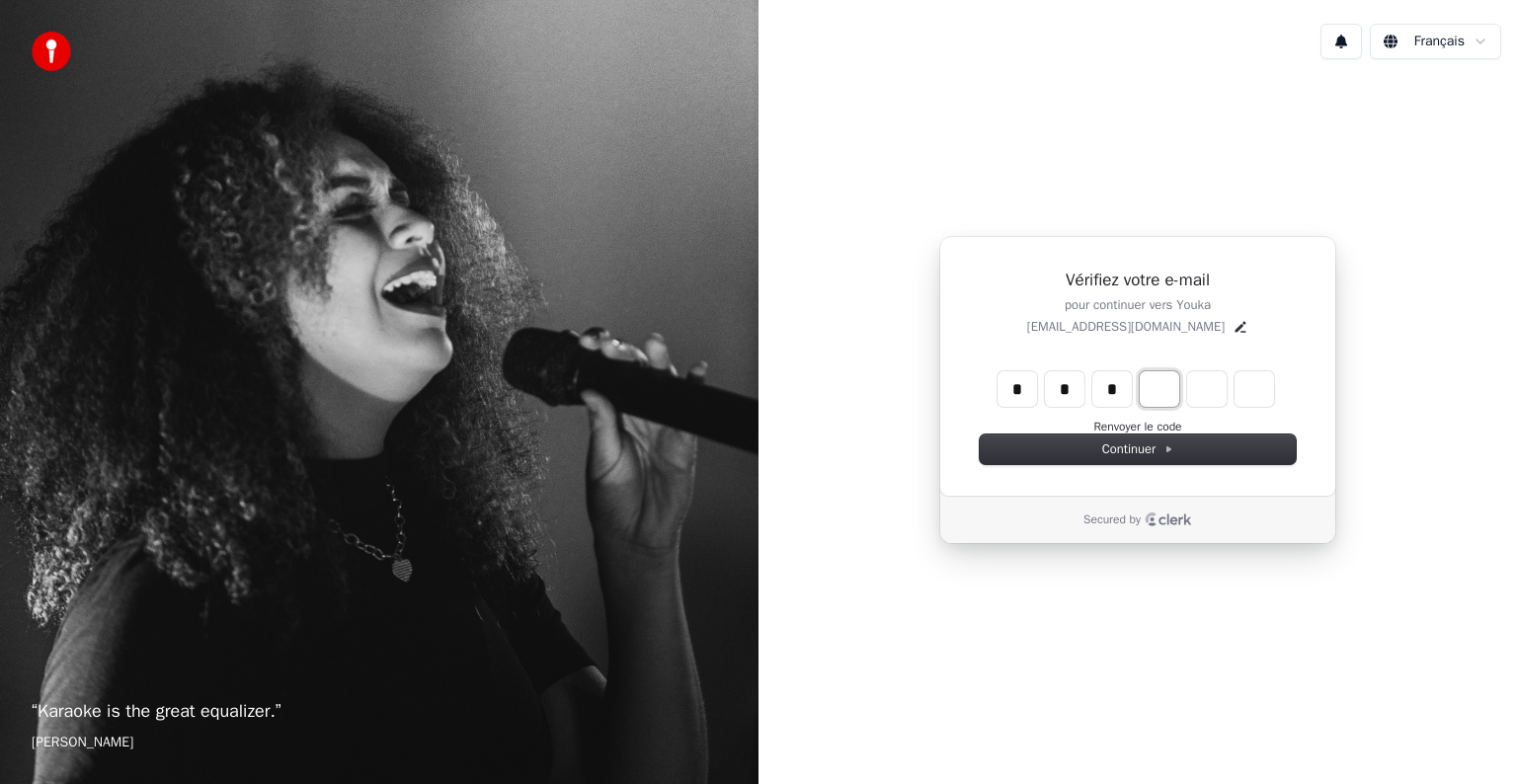 type on "***" 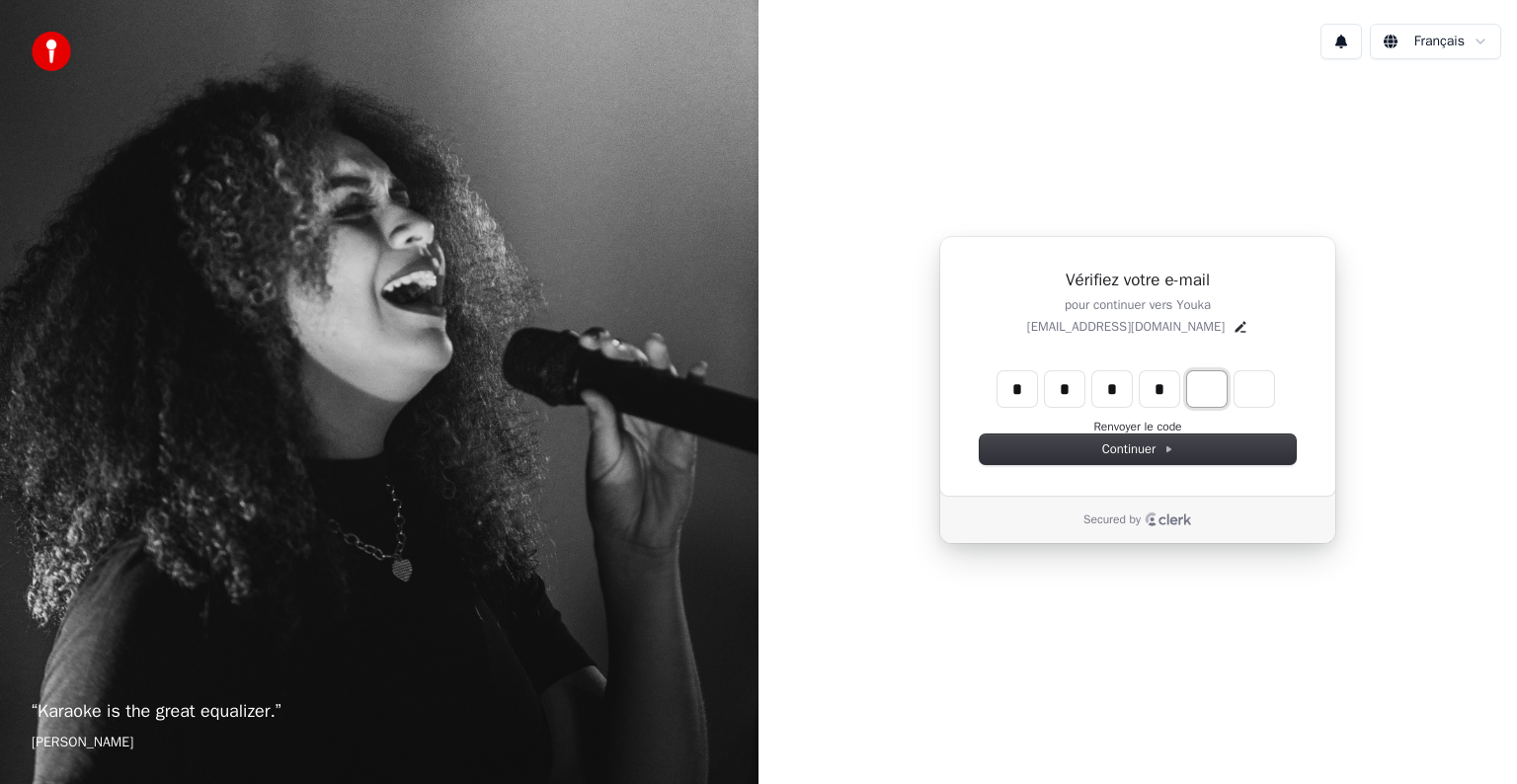 type on "****" 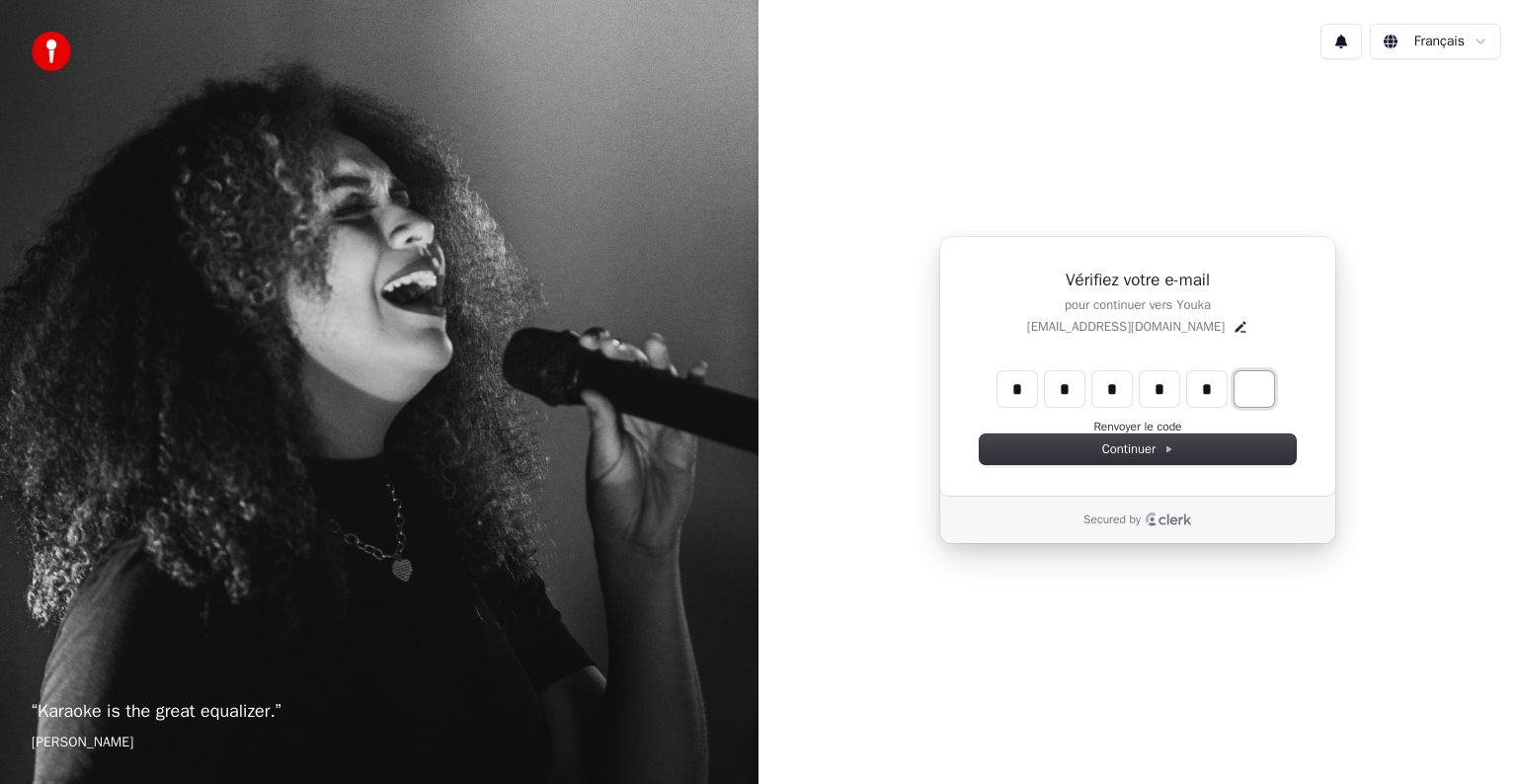 type on "*****" 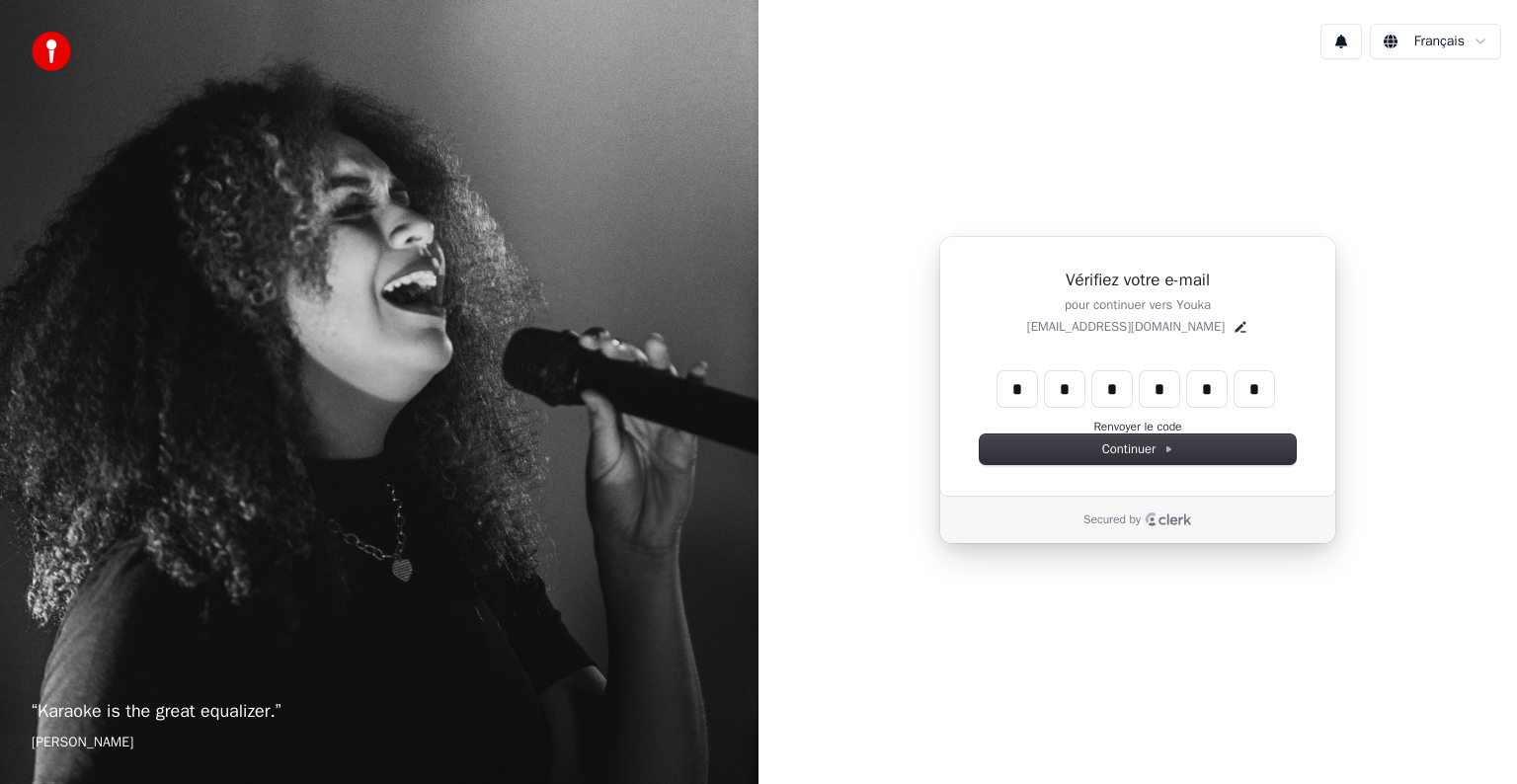 type on "******" 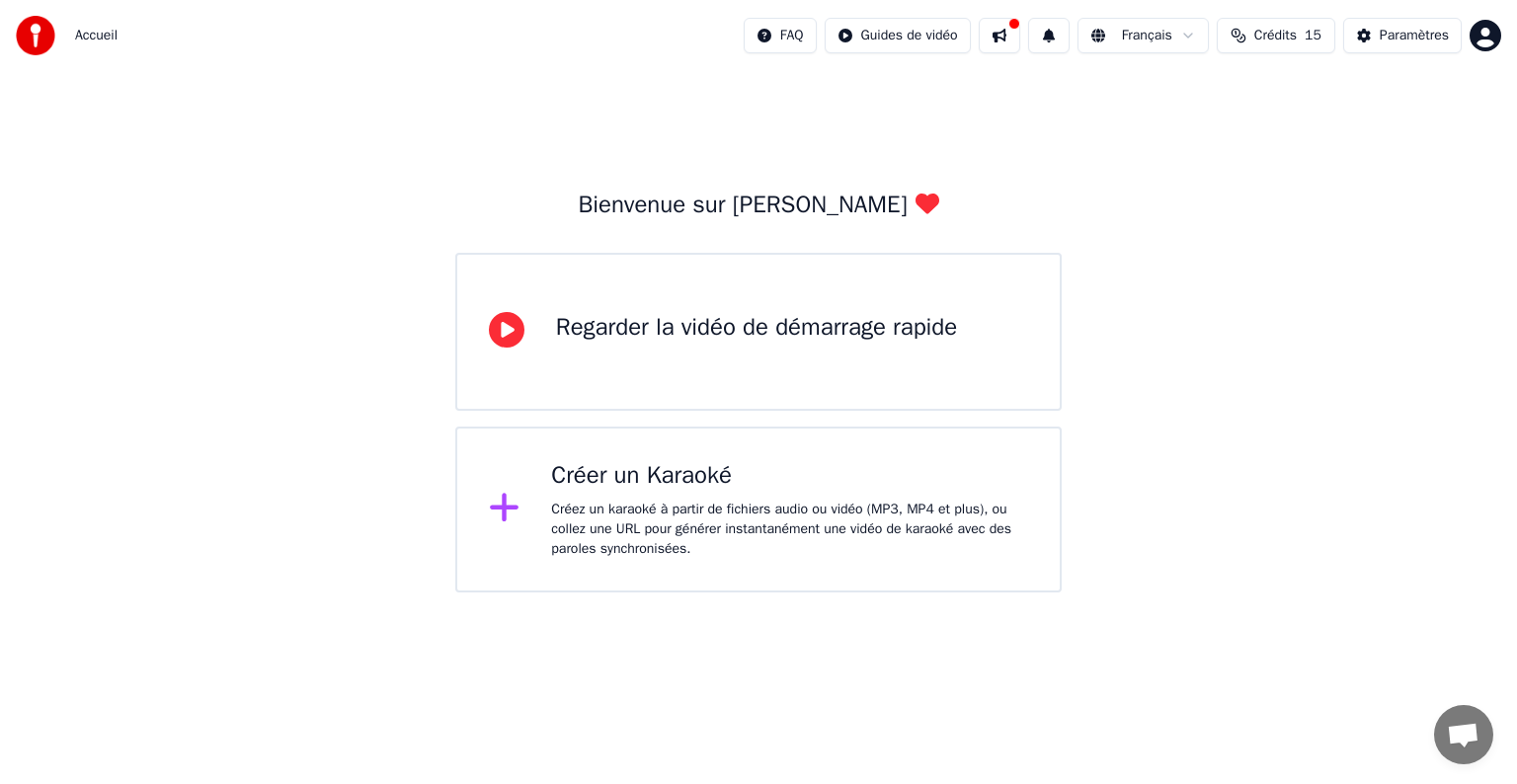 click on "Créez un karaoké à partir de fichiers audio ou vidéo (MP3, MP4 et plus), ou collez une URL pour générer instantanément une vidéo de karaoké avec des paroles synchronisées." at bounding box center [789, 529] 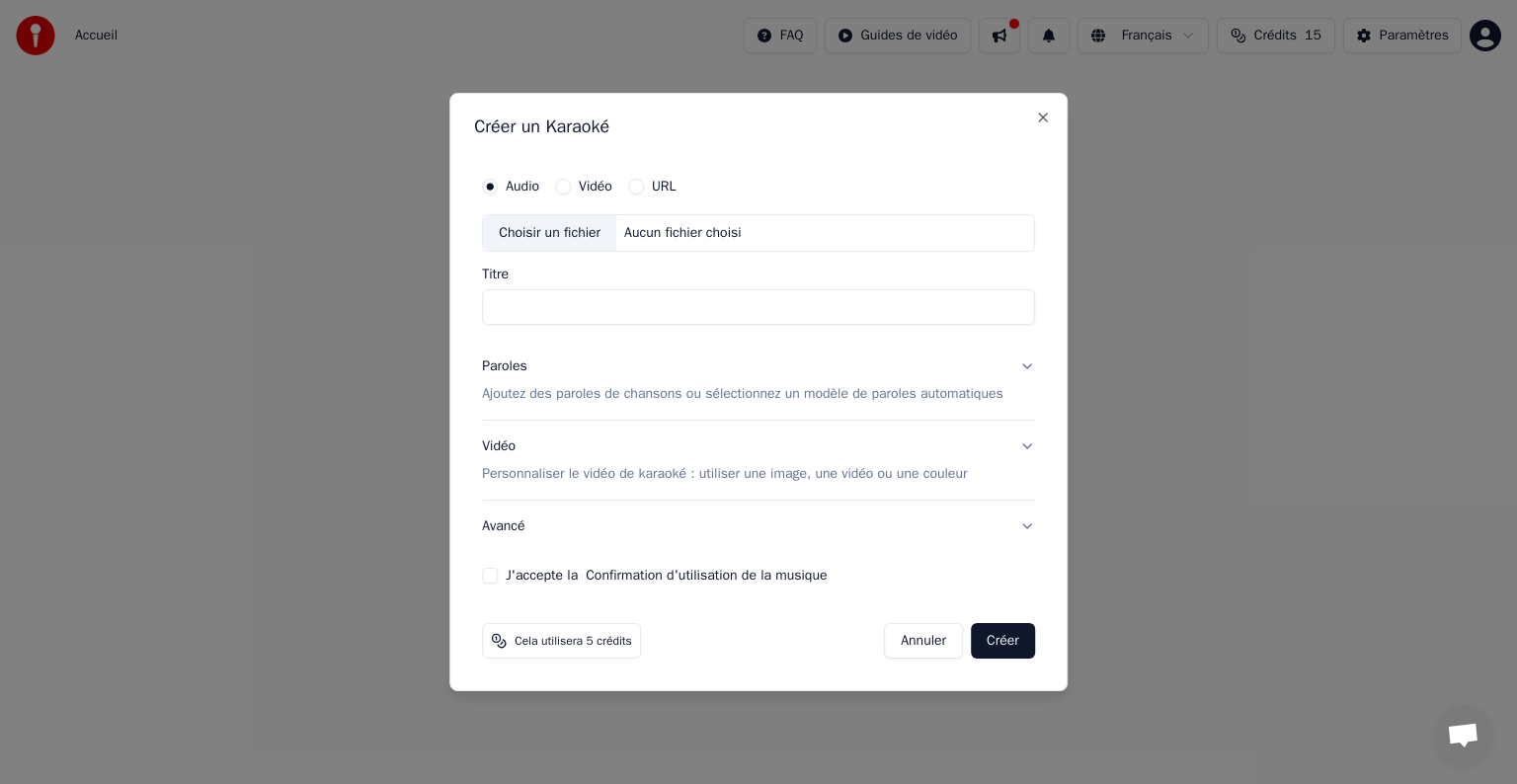 click on "Vidéo" at bounding box center [563, 187] 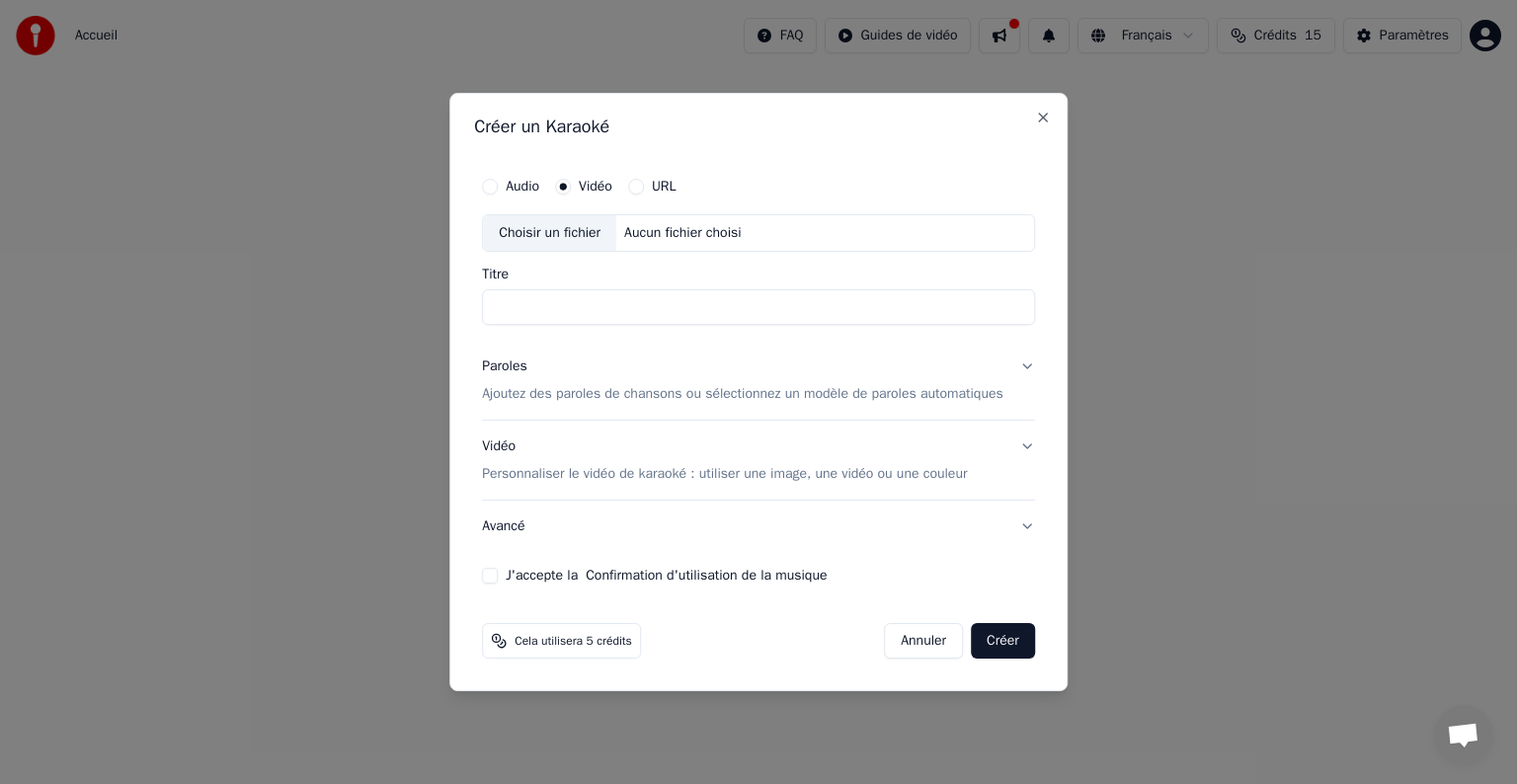 click on "URL" at bounding box center [652, 187] 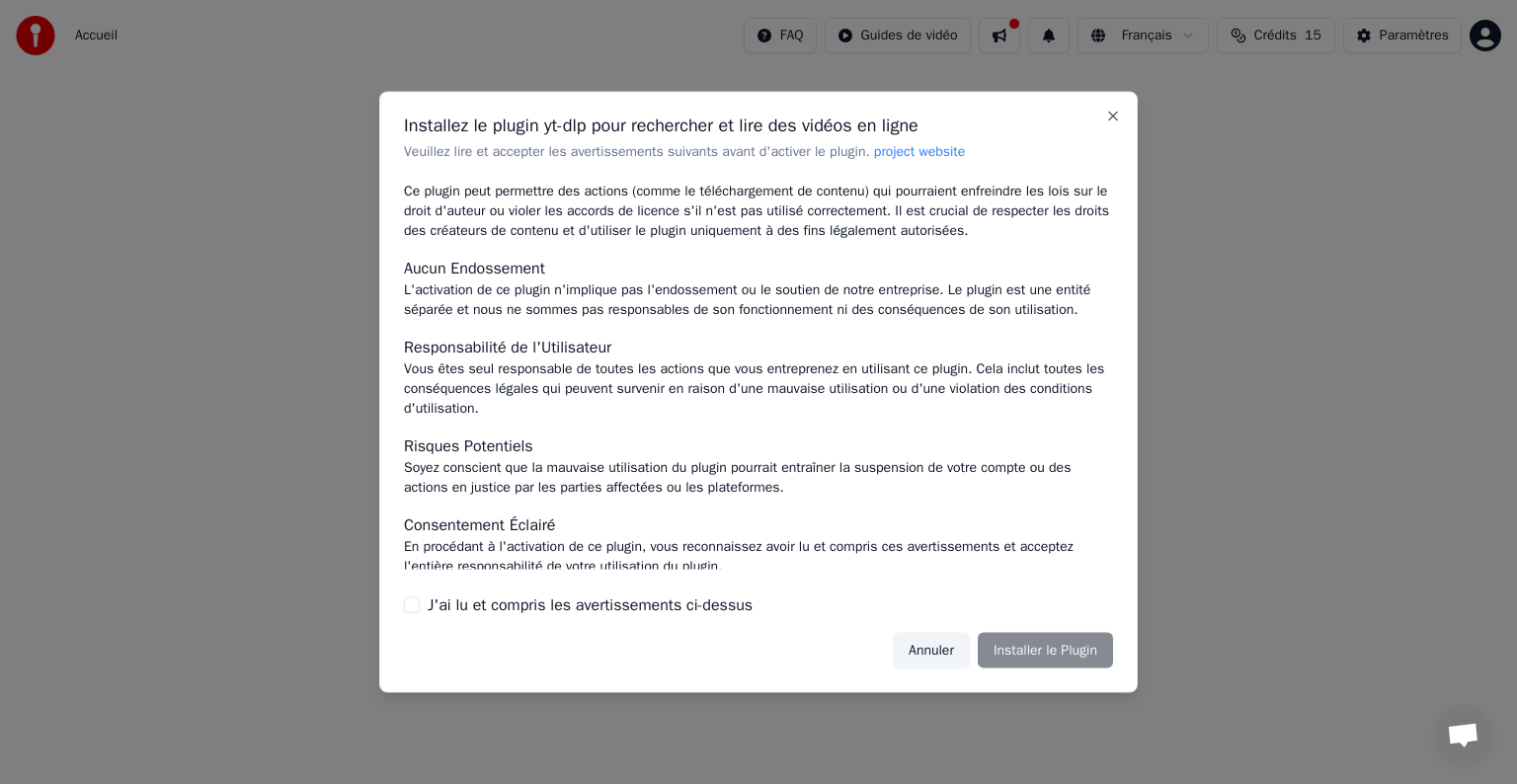 scroll, scrollTop: 106, scrollLeft: 0, axis: vertical 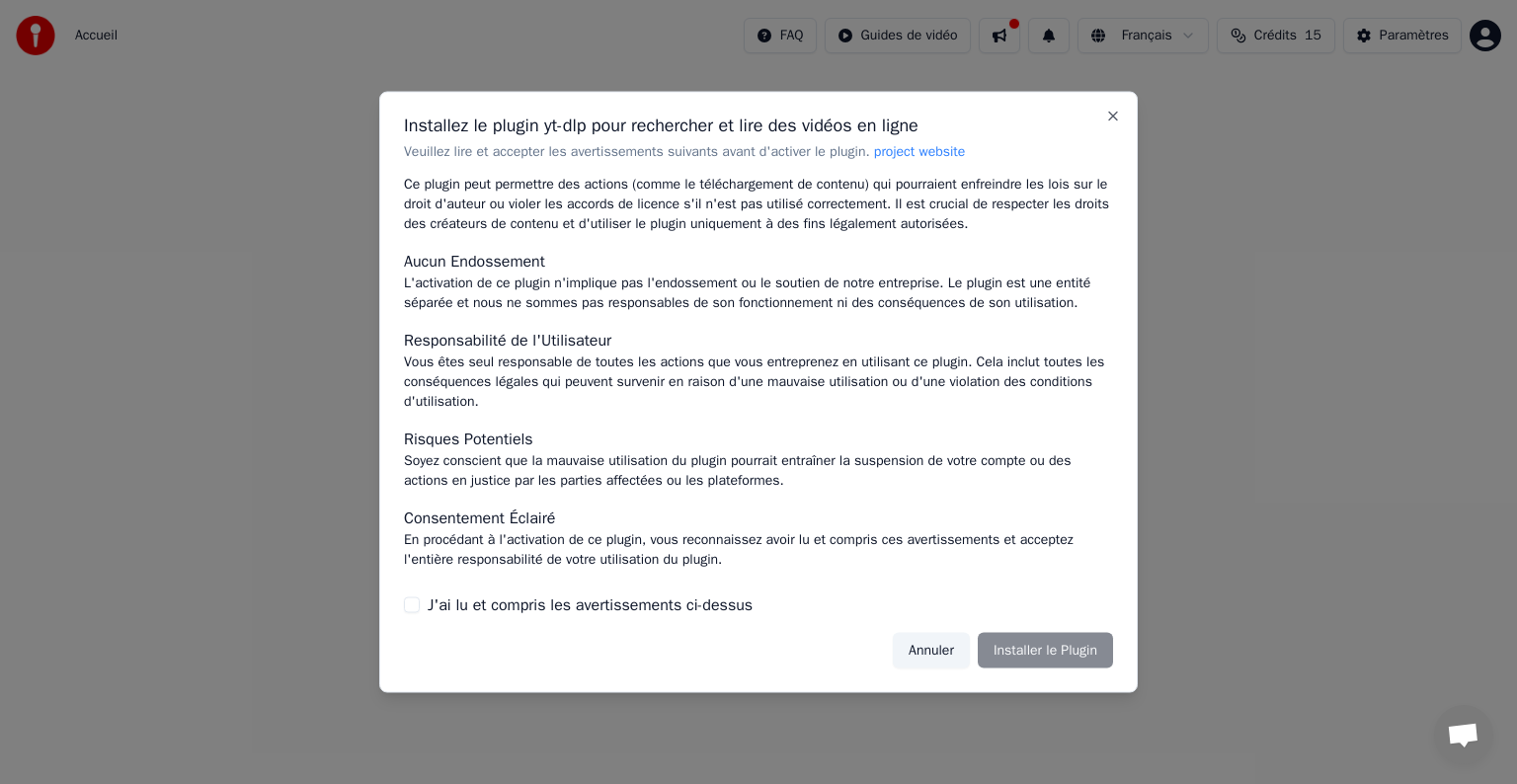 click on "J'ai lu et compris les avertissements ci-dessus" at bounding box center [590, 604] 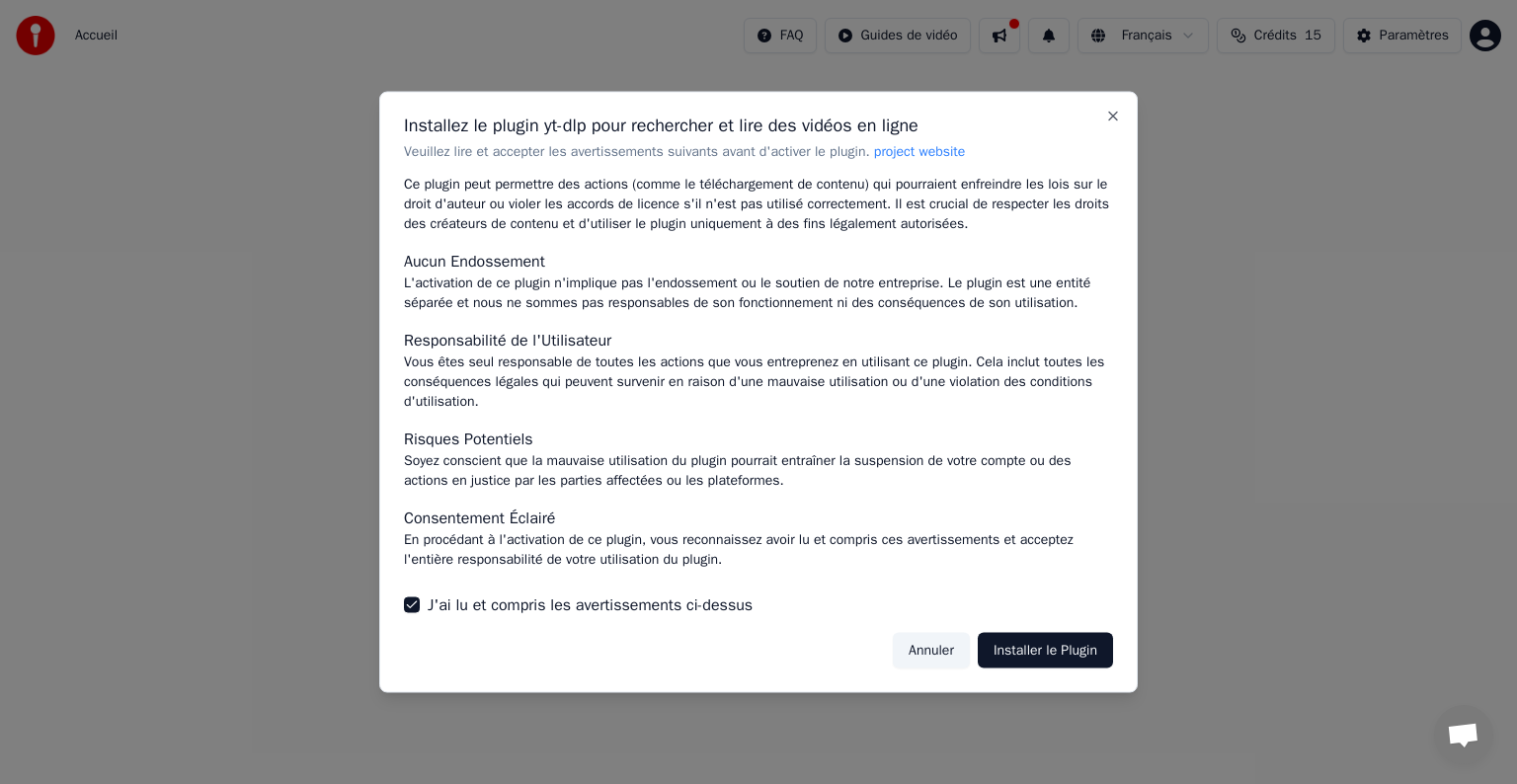 click on "Installer le Plugin" at bounding box center (1045, 650) 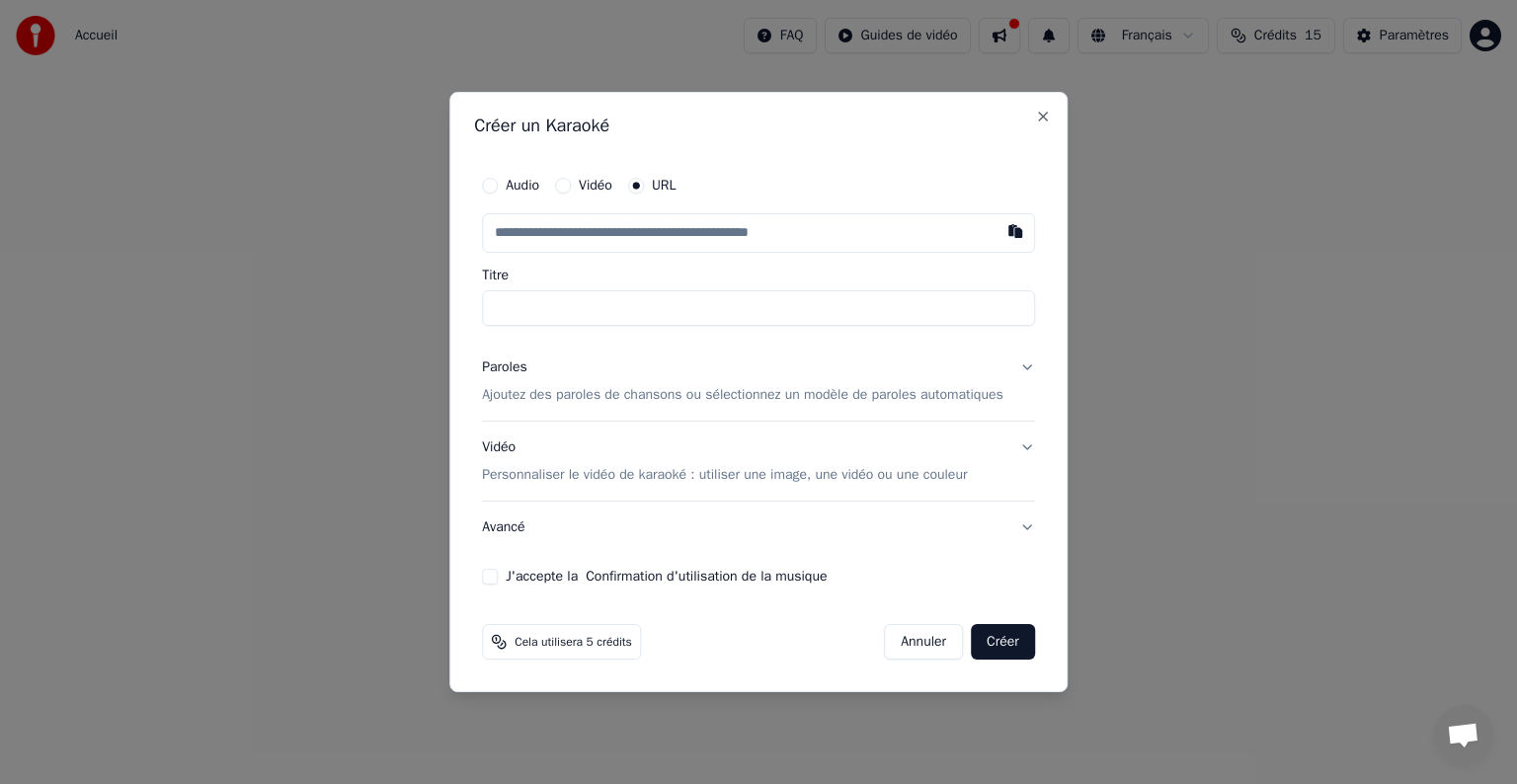 paste on "**********" 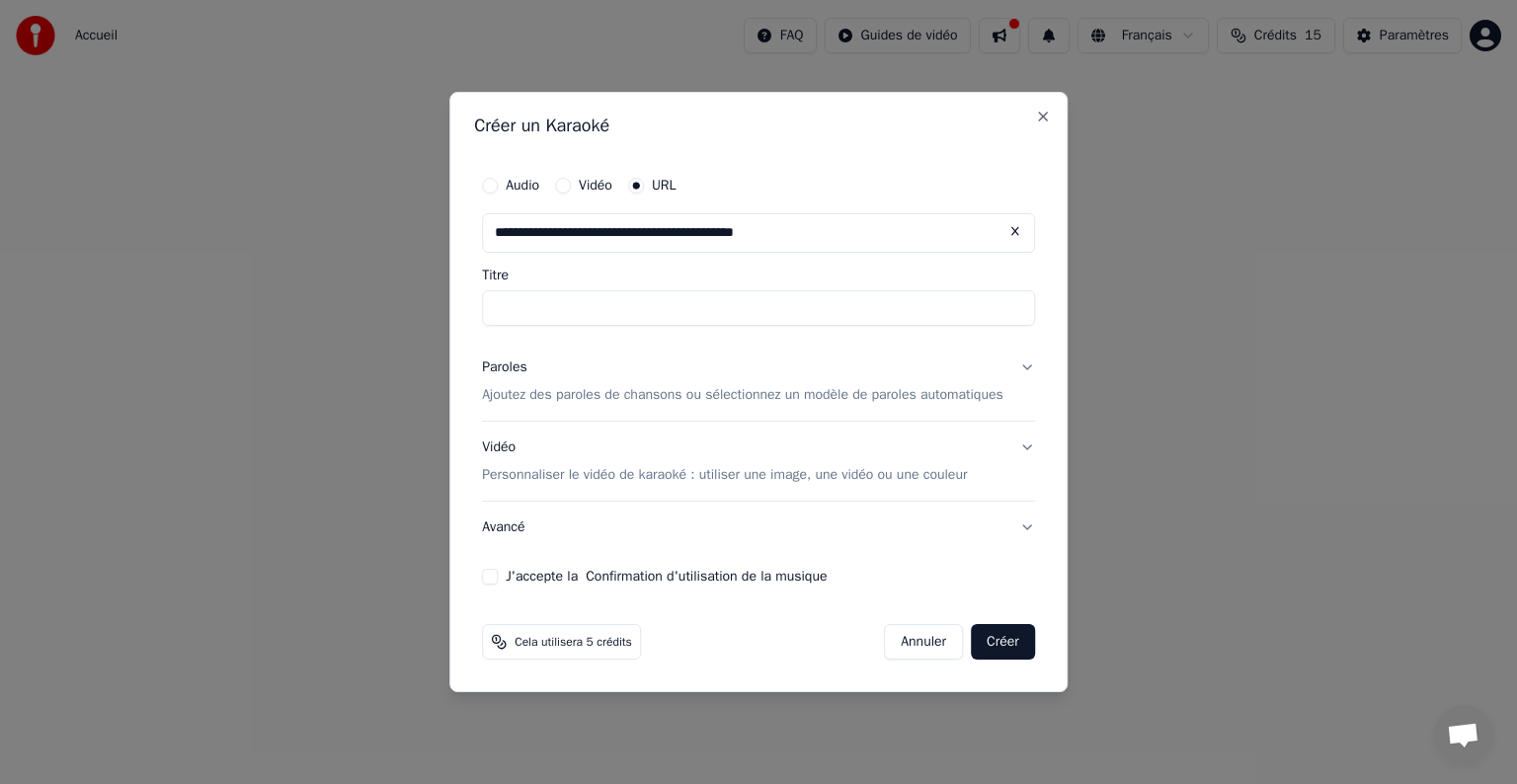type on "**********" 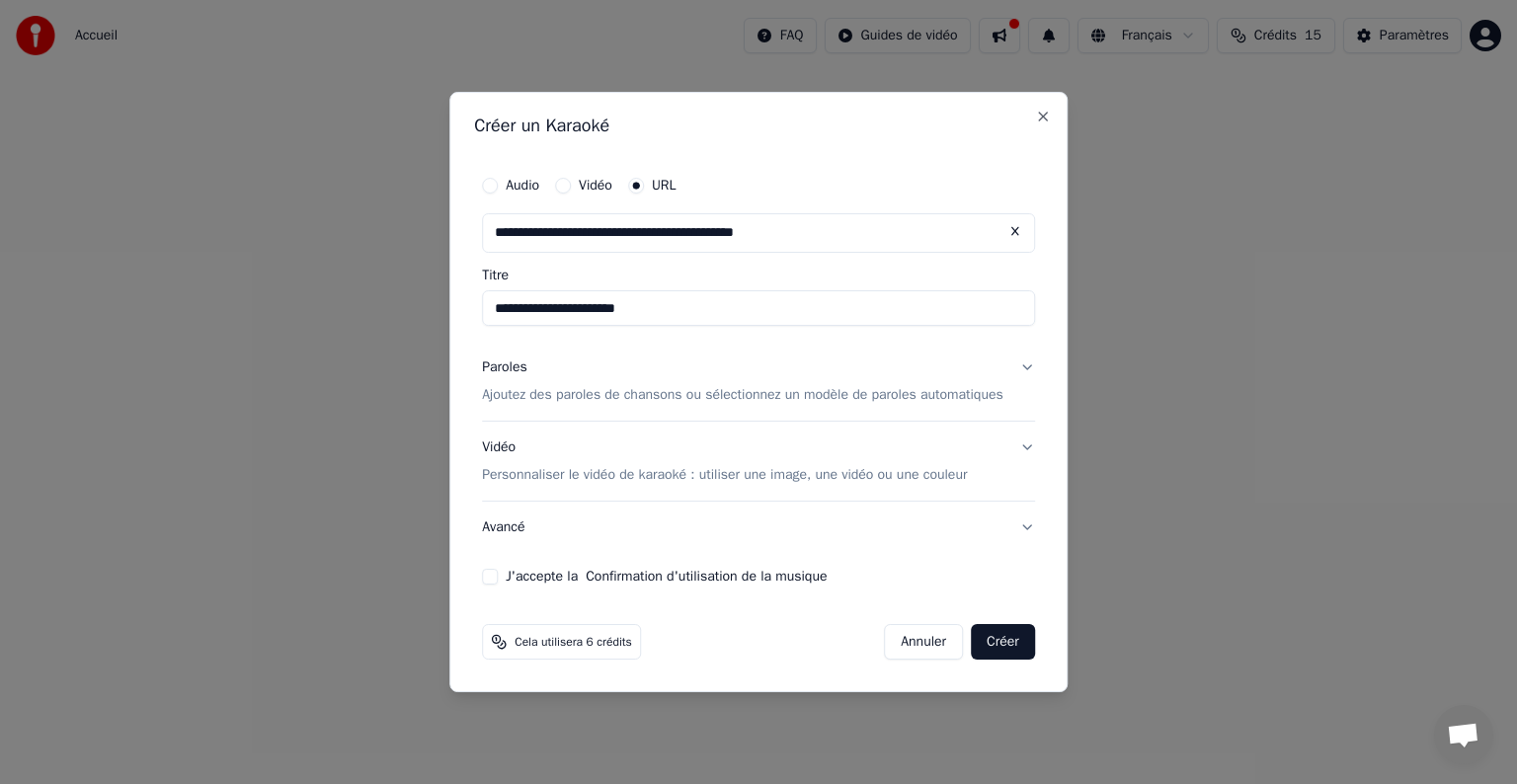 type on "**********" 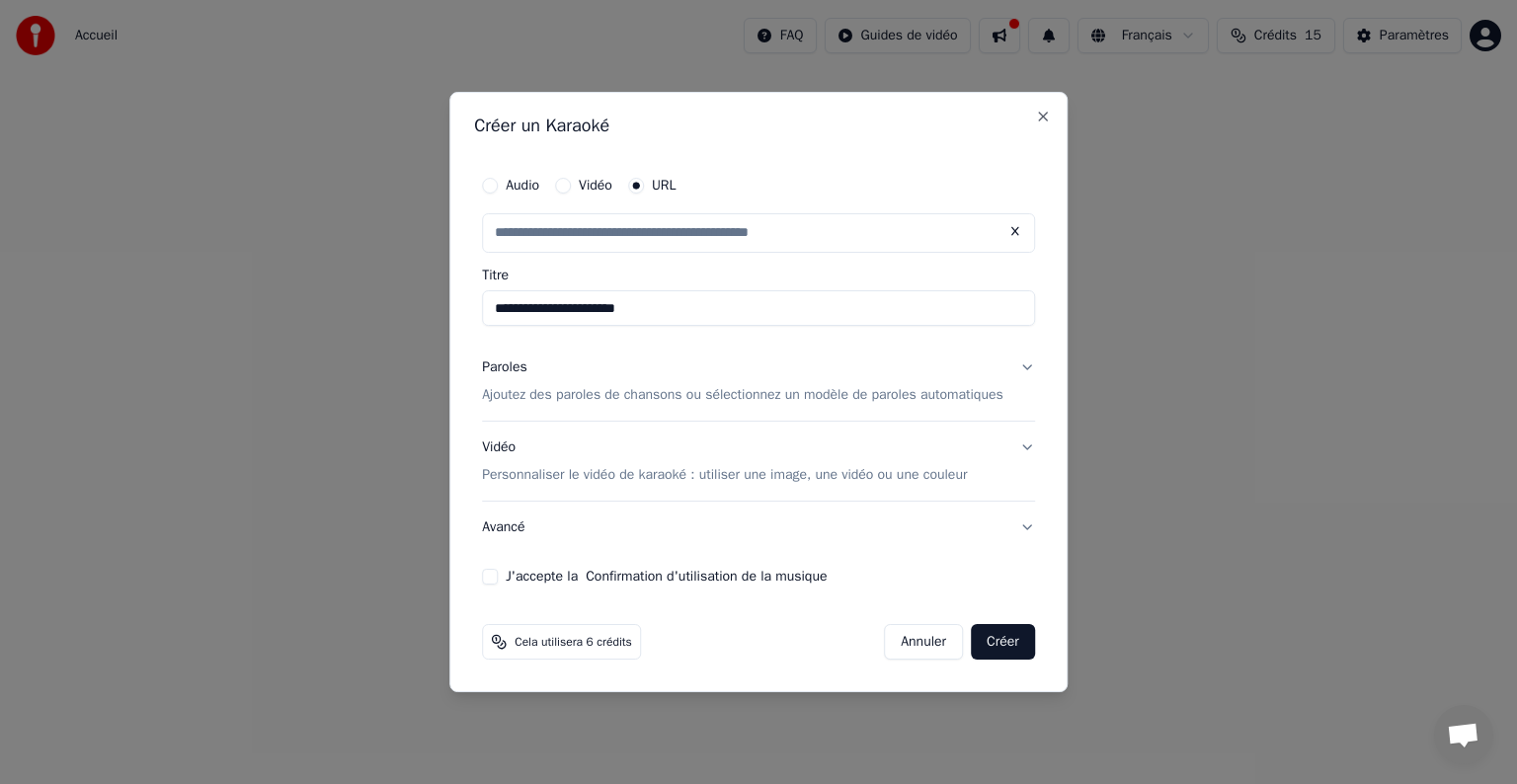 click on "**********" at bounding box center [758, 308] 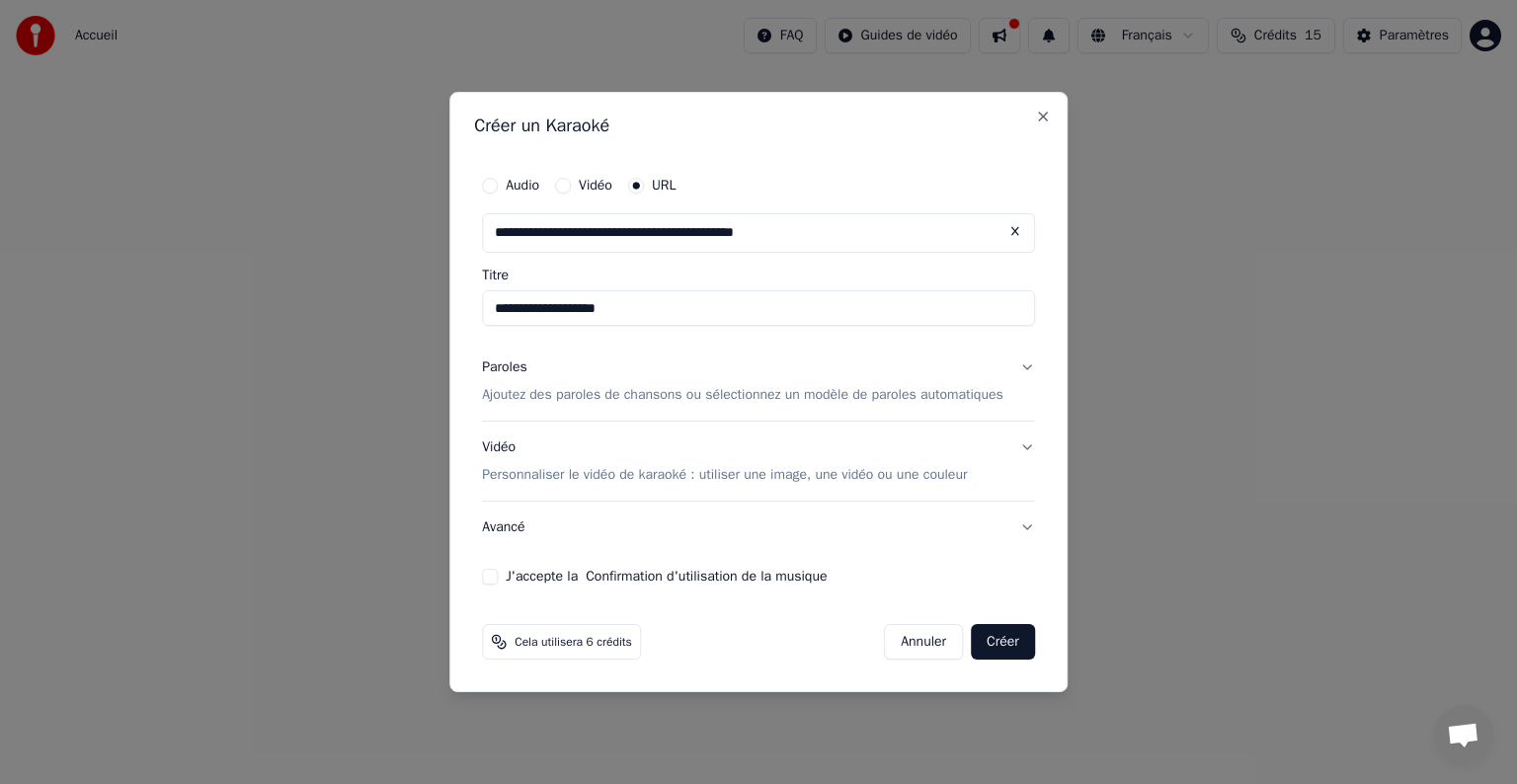 paste on "*******" 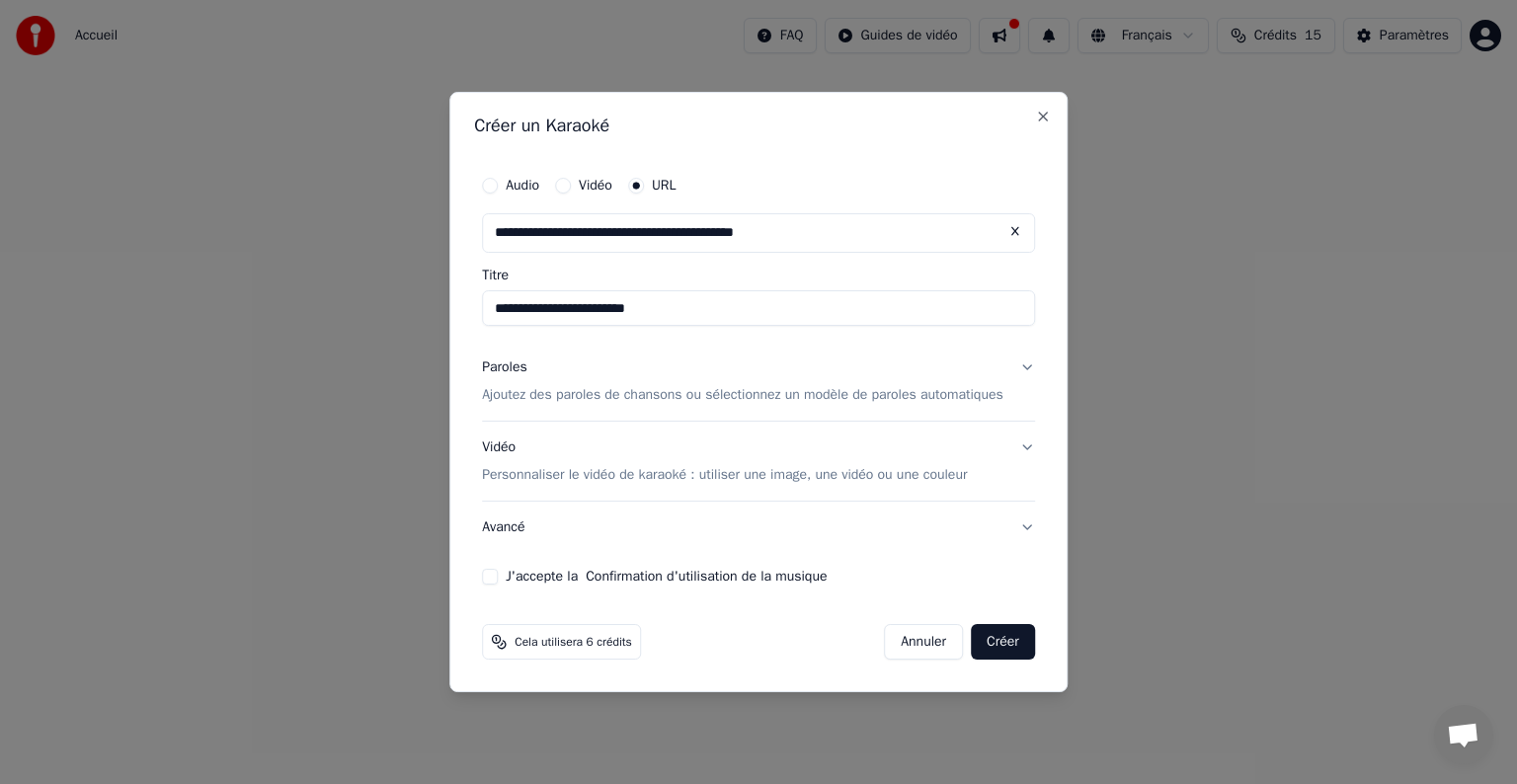 type on "**********" 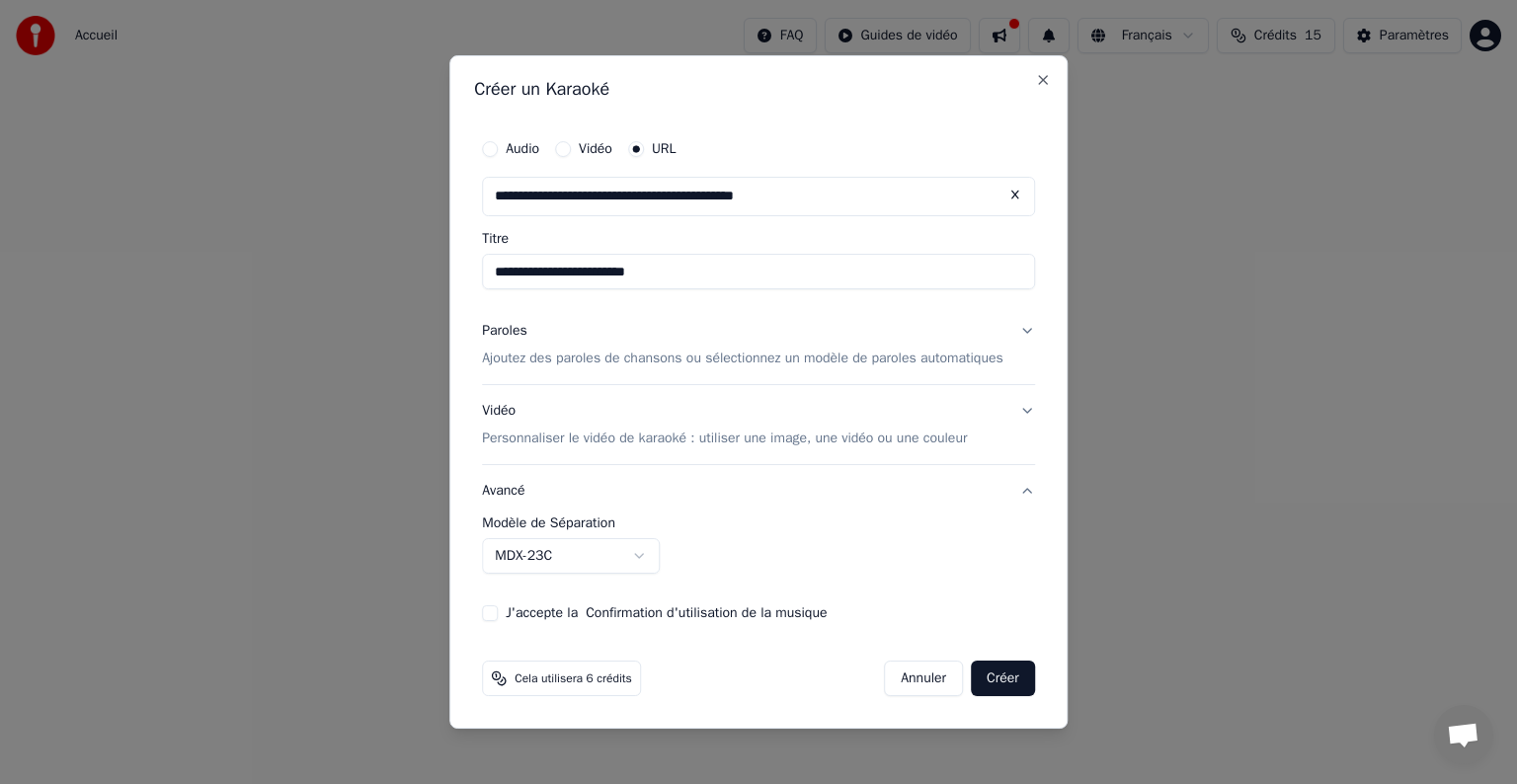 click on "**********" at bounding box center [758, 296] 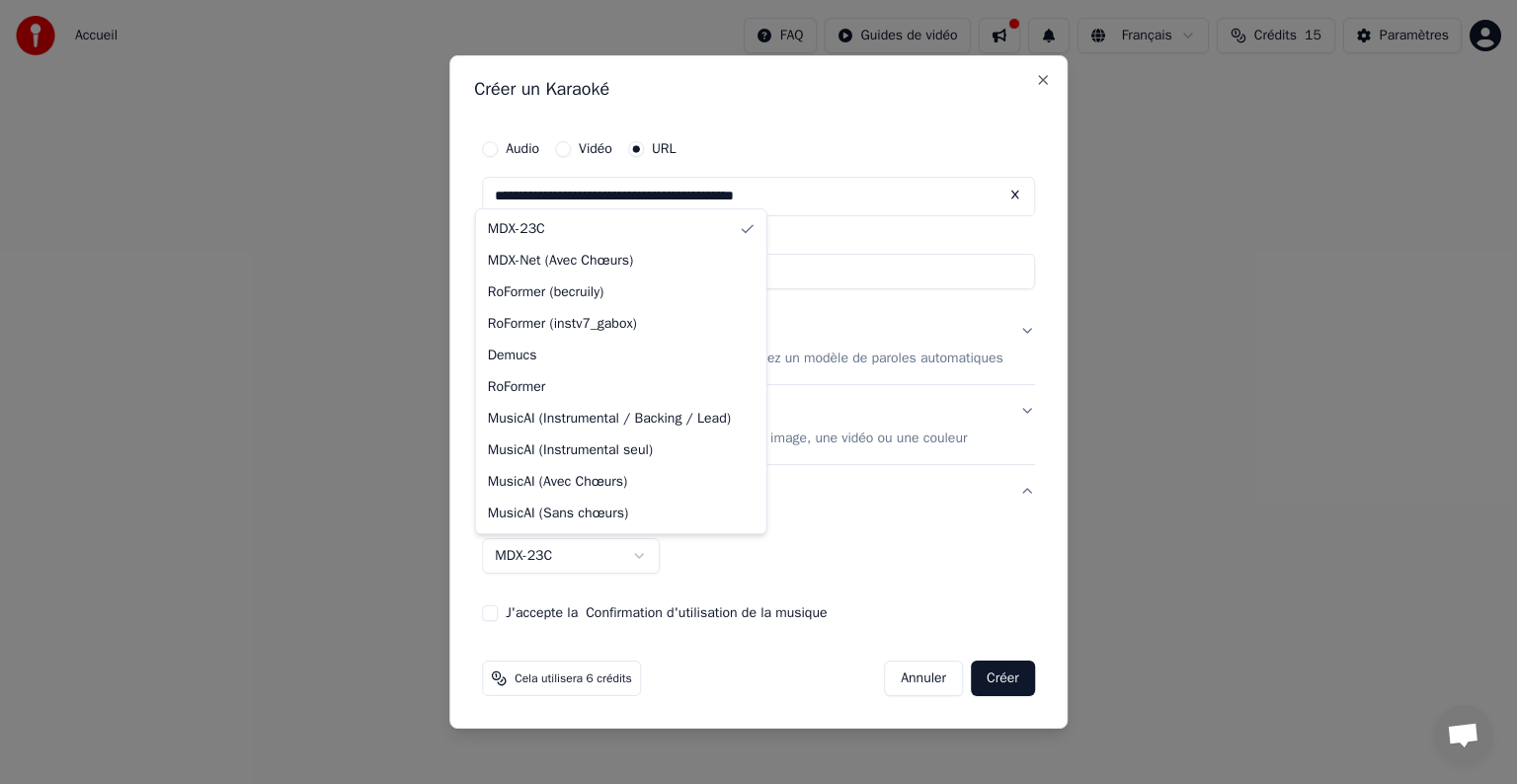 click on "**********" at bounding box center [758, 296] 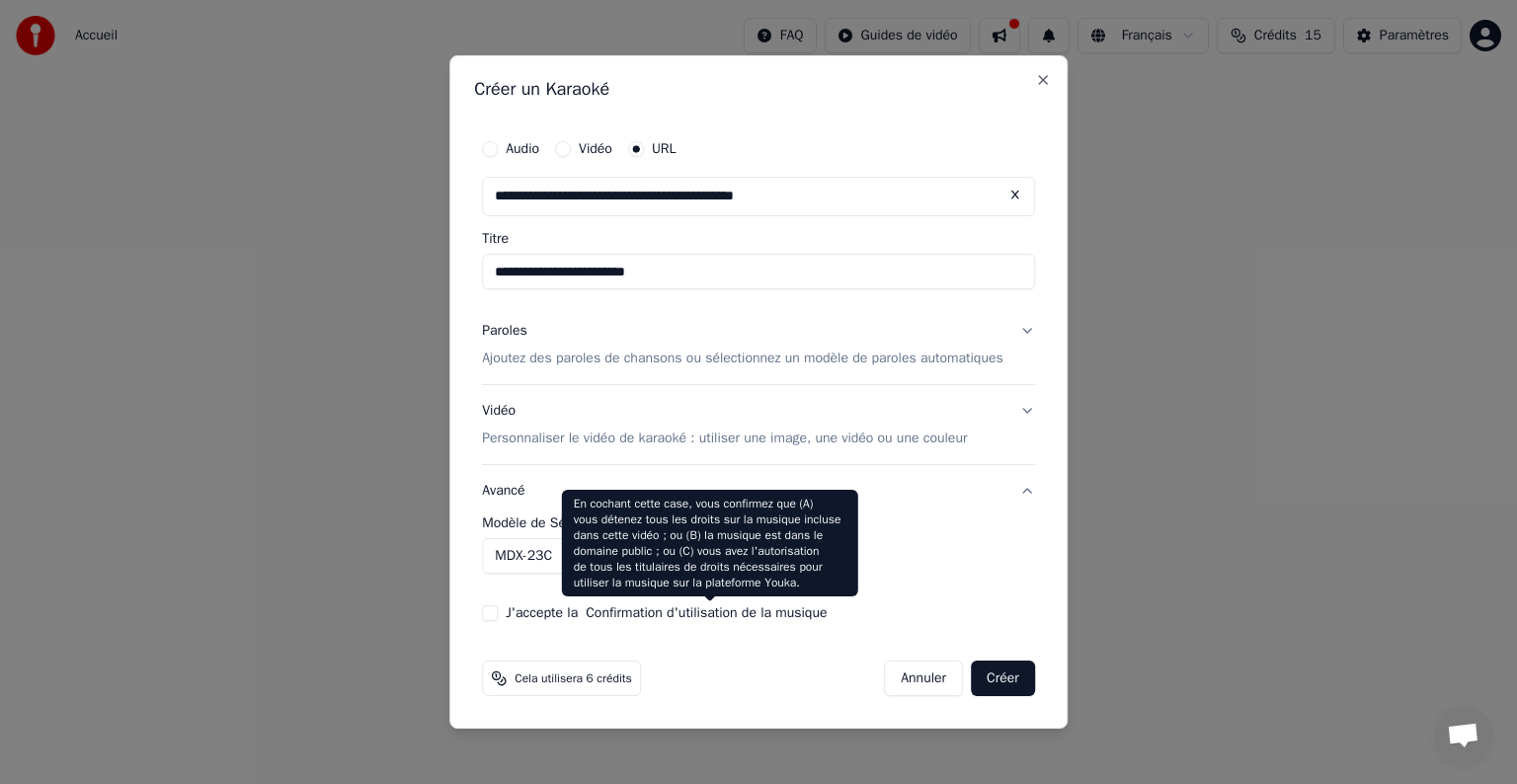 click on "Confirmation d'utilisation de la musique" at bounding box center [706, 613] 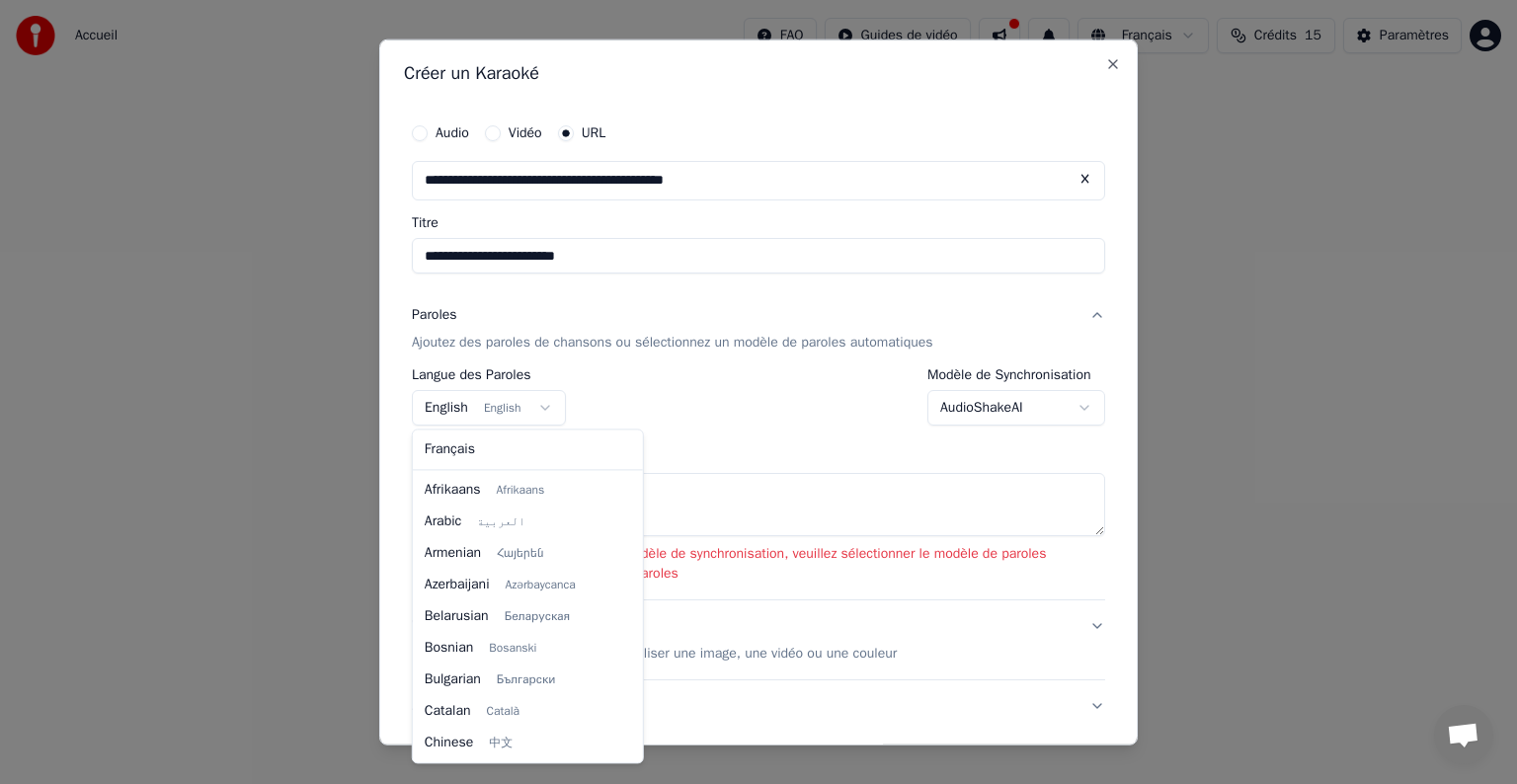 click on "**********" at bounding box center (758, 296) 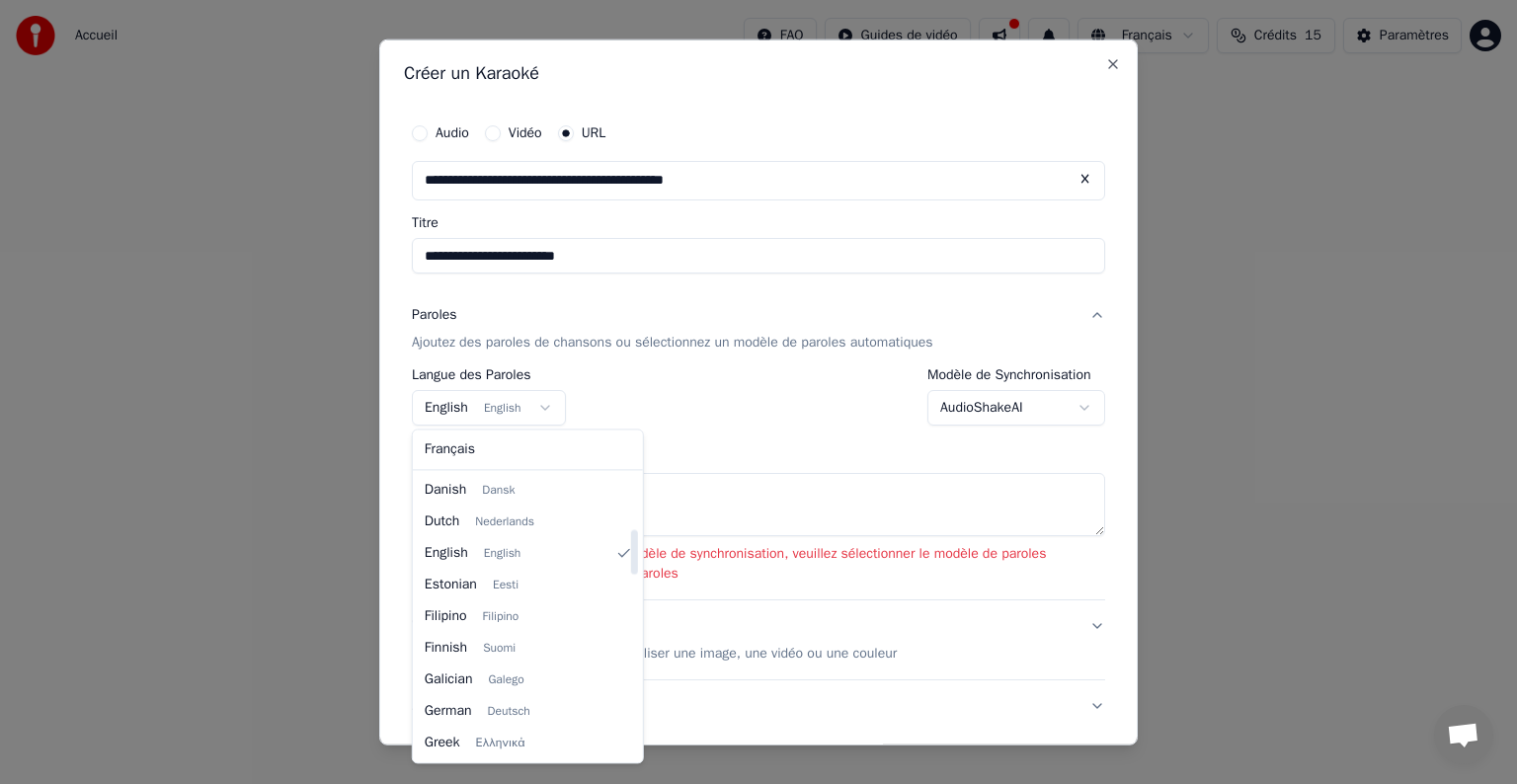 scroll, scrollTop: 232, scrollLeft: 0, axis: vertical 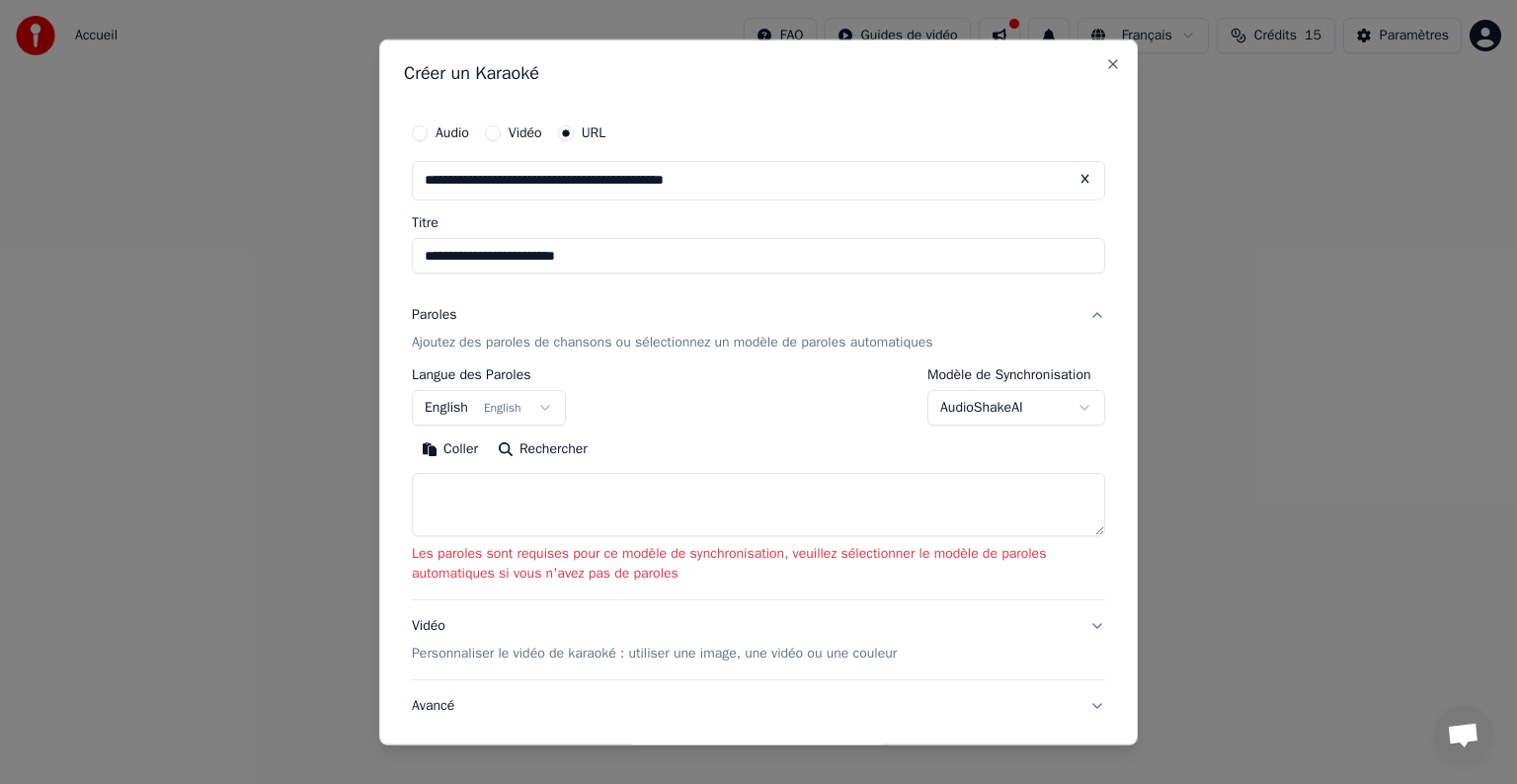 click on "**********" at bounding box center (758, 296) 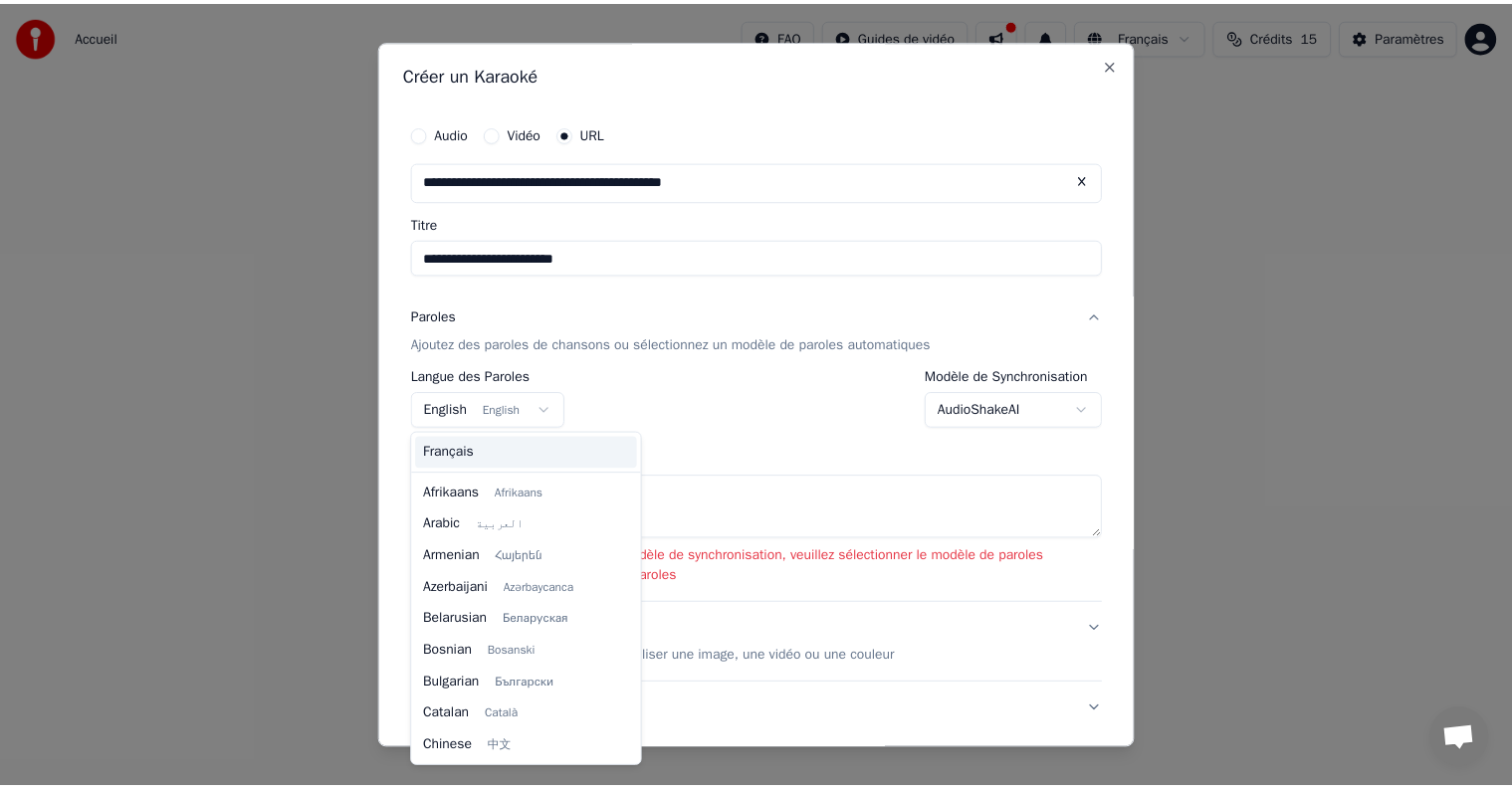 scroll, scrollTop: 159, scrollLeft: 0, axis: vertical 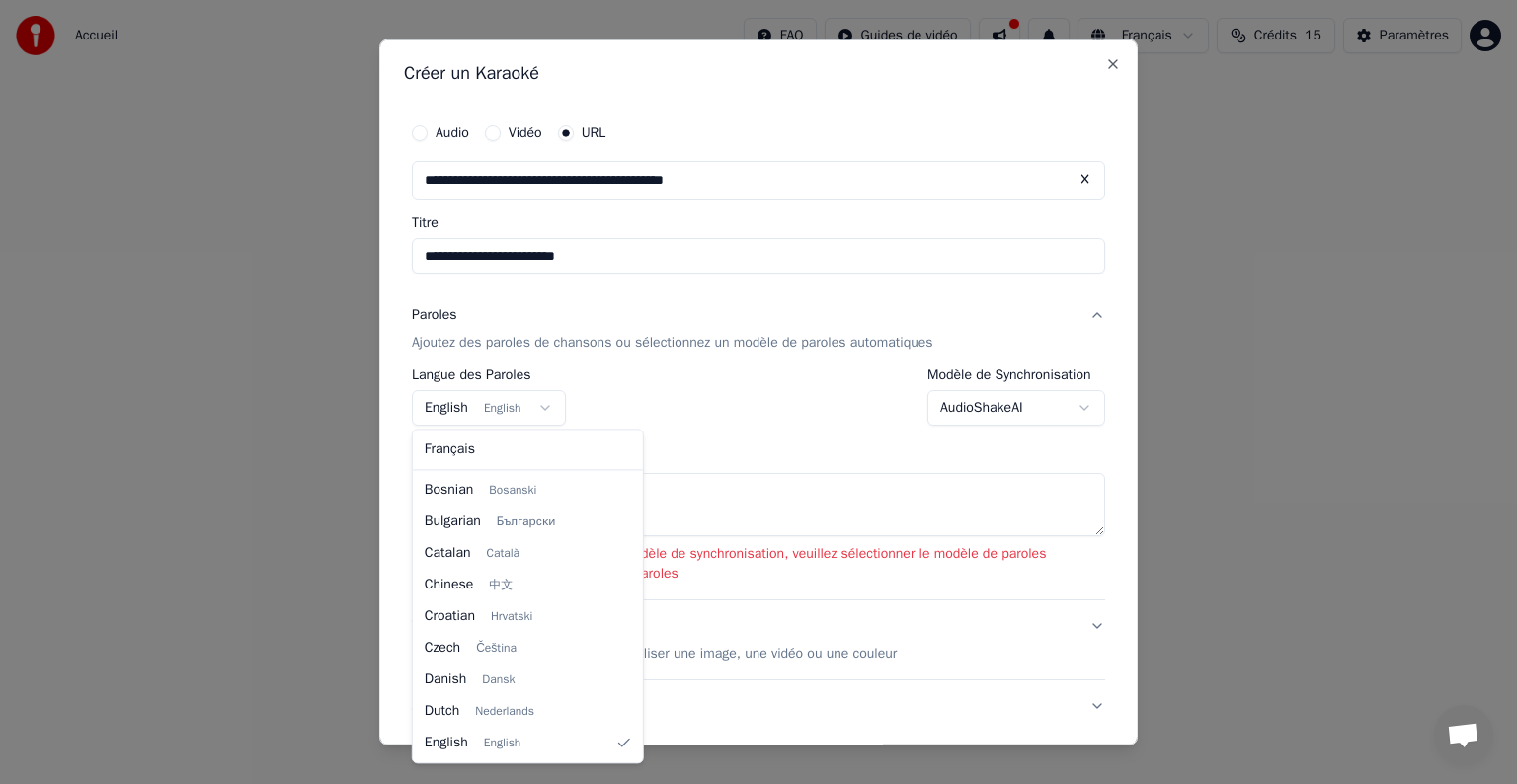 select on "**" 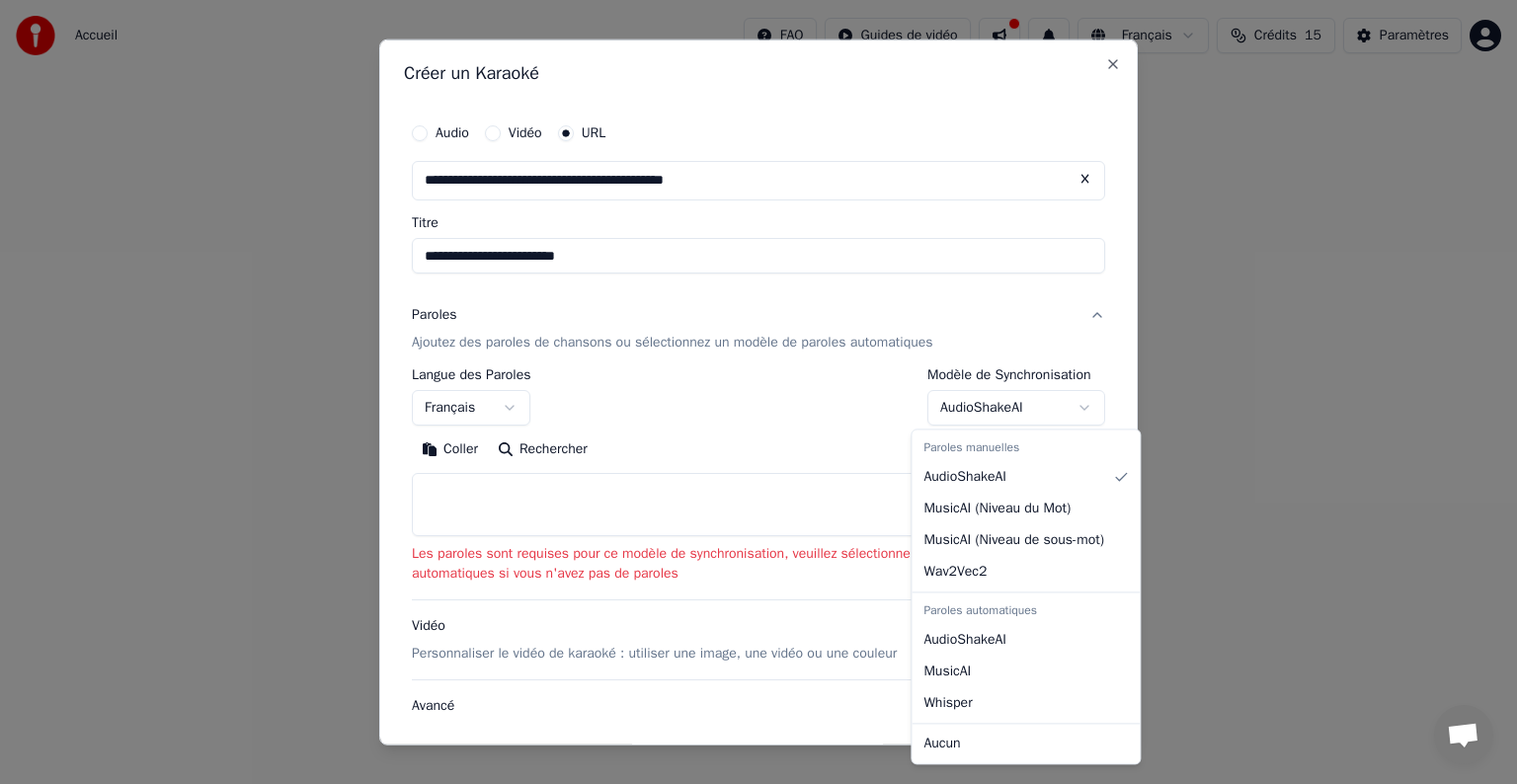 click on "**********" at bounding box center (758, 296) 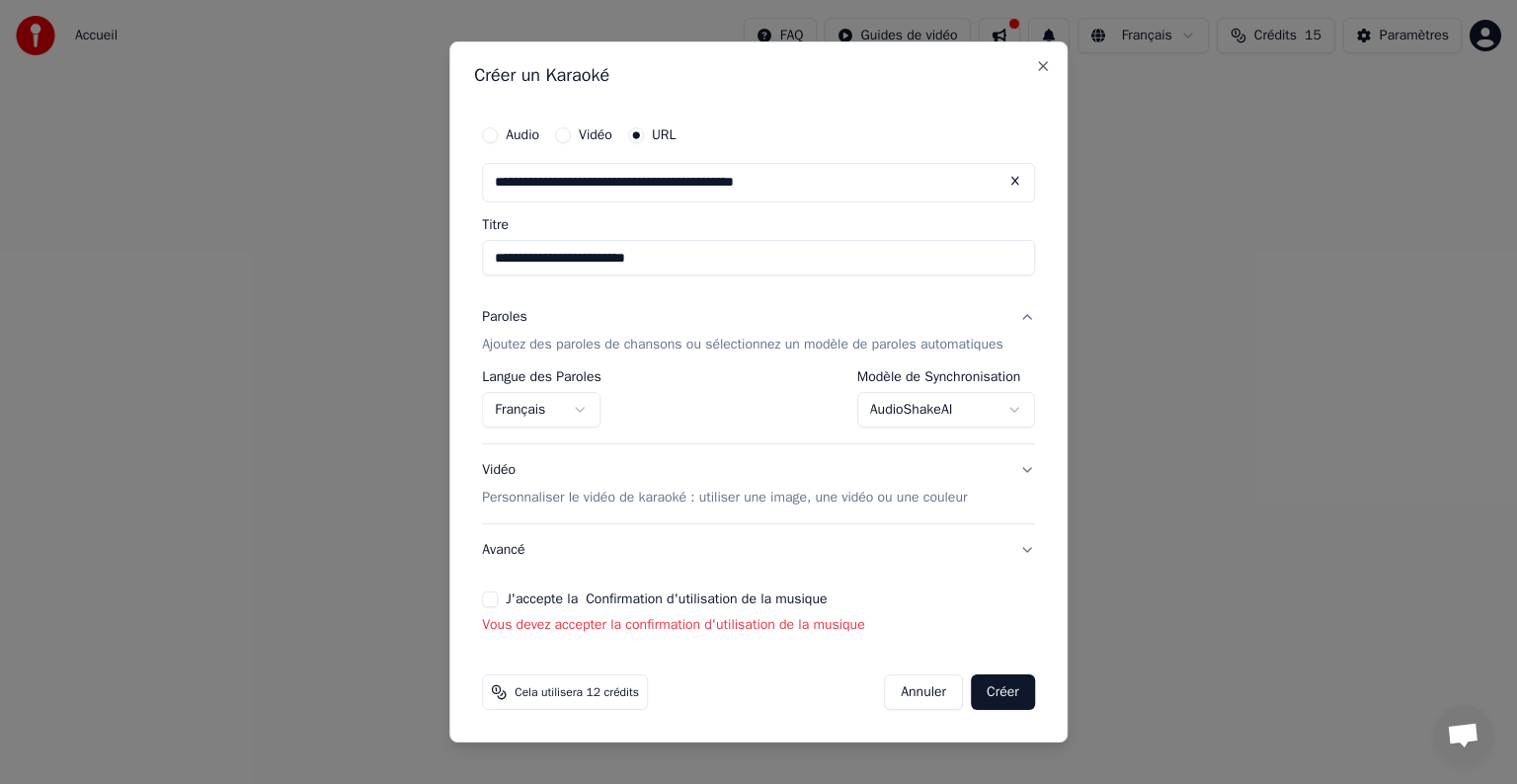 click on "Avancé" at bounding box center [758, 550] 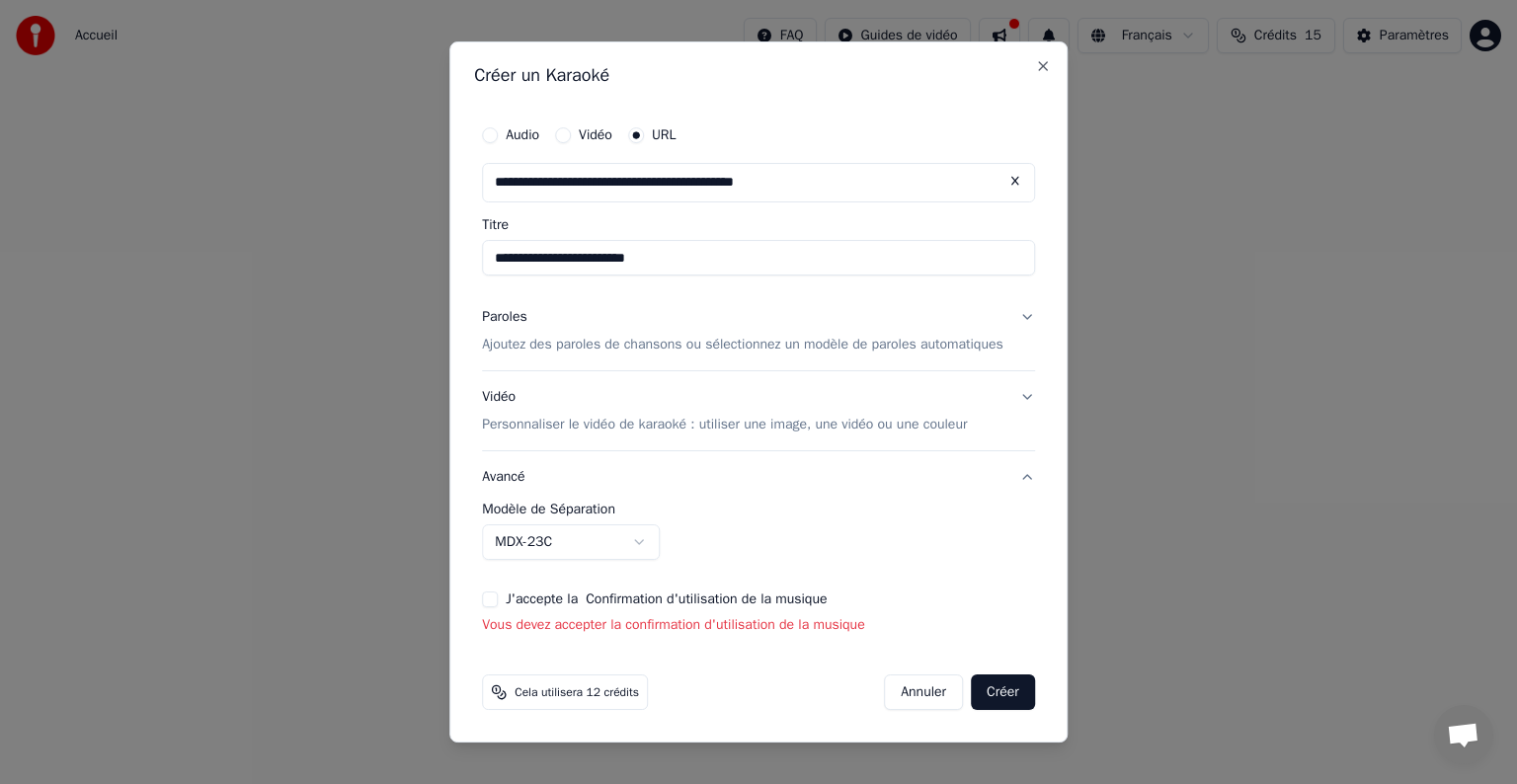 click on "Avancé" at bounding box center (758, 477) 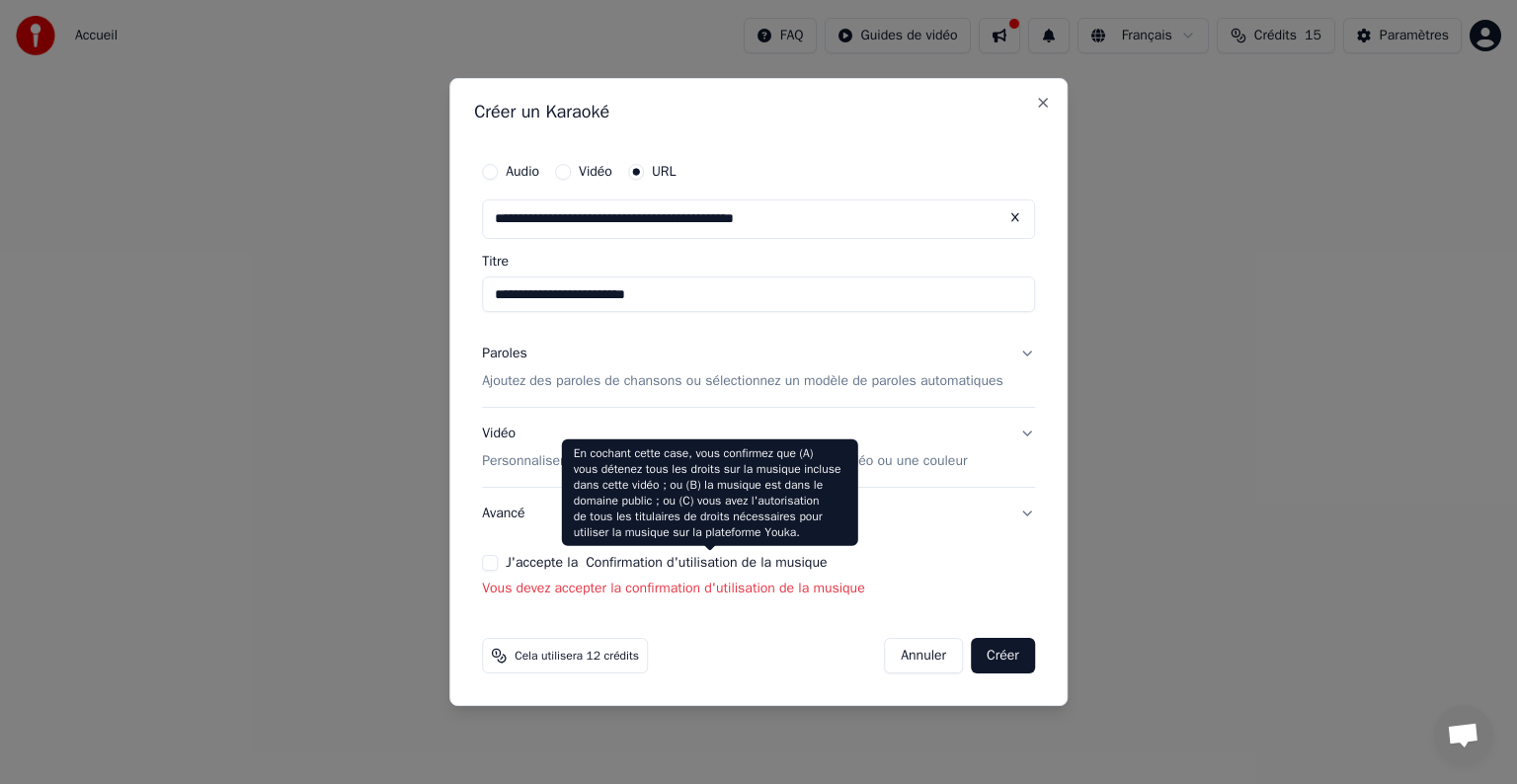click on "Confirmation d'utilisation de la musique" at bounding box center [706, 563] 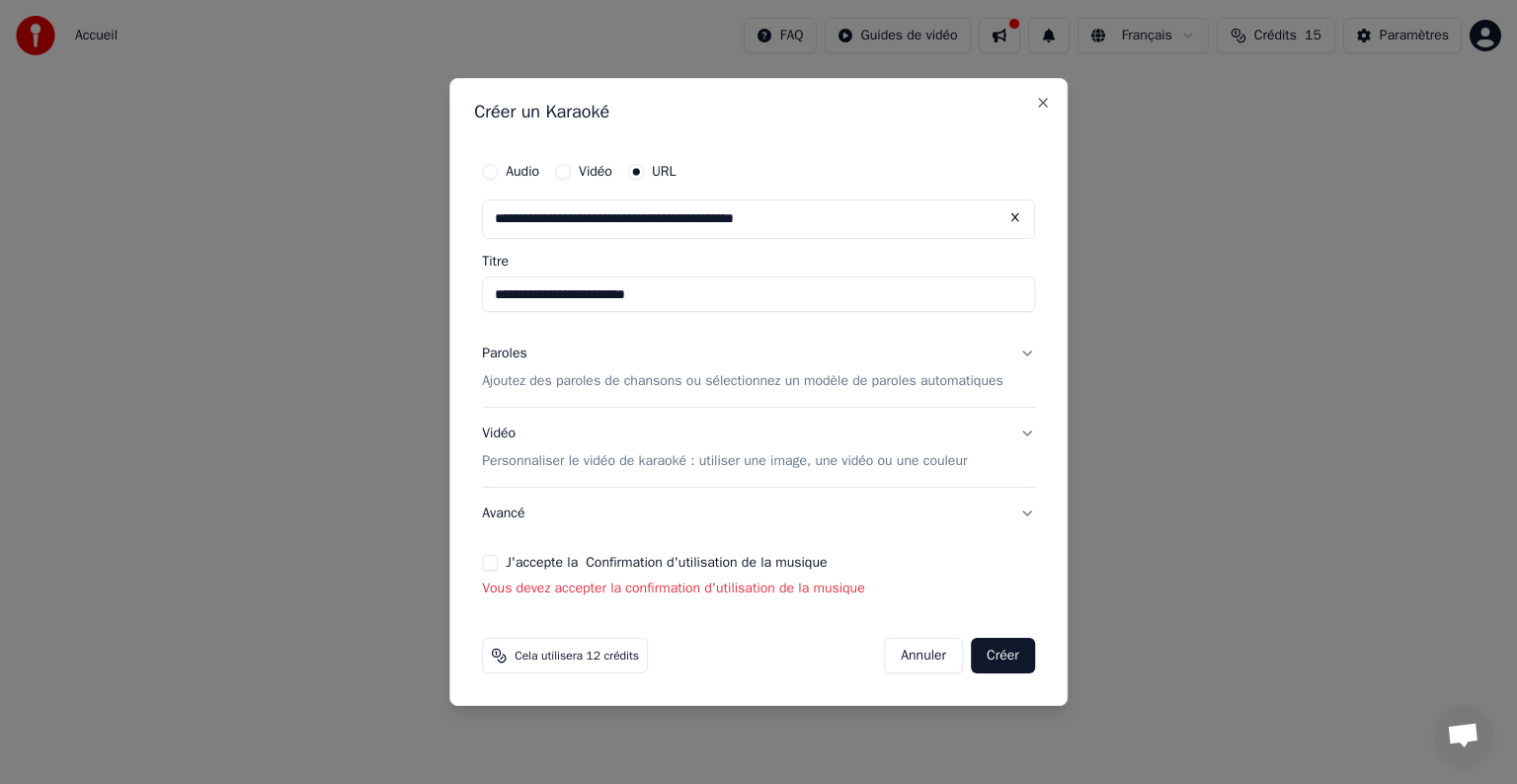 click on "J'accepte la   Confirmation d'utilisation de la musique" at bounding box center [490, 563] 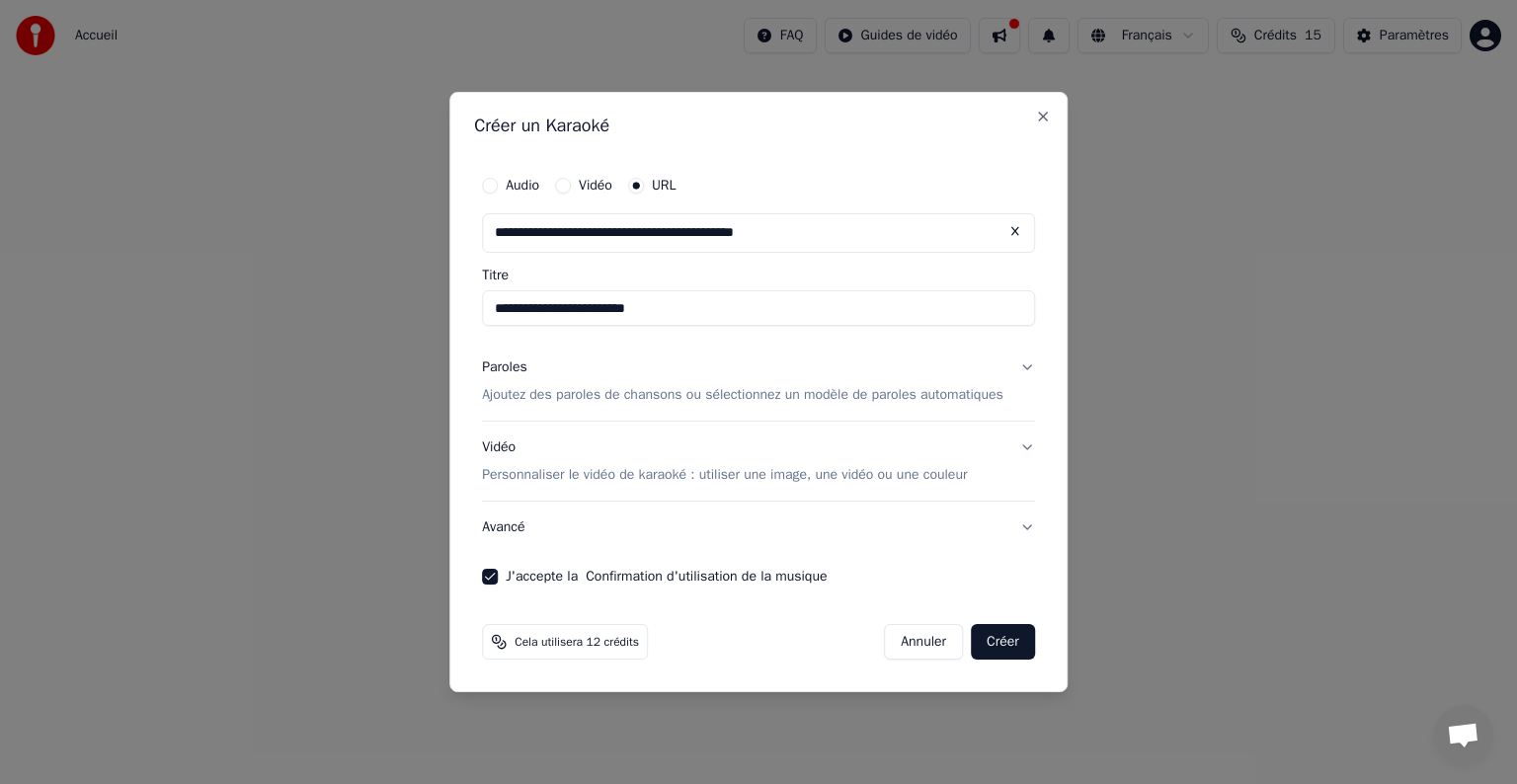 click on "Créer" at bounding box center (1002, 642) 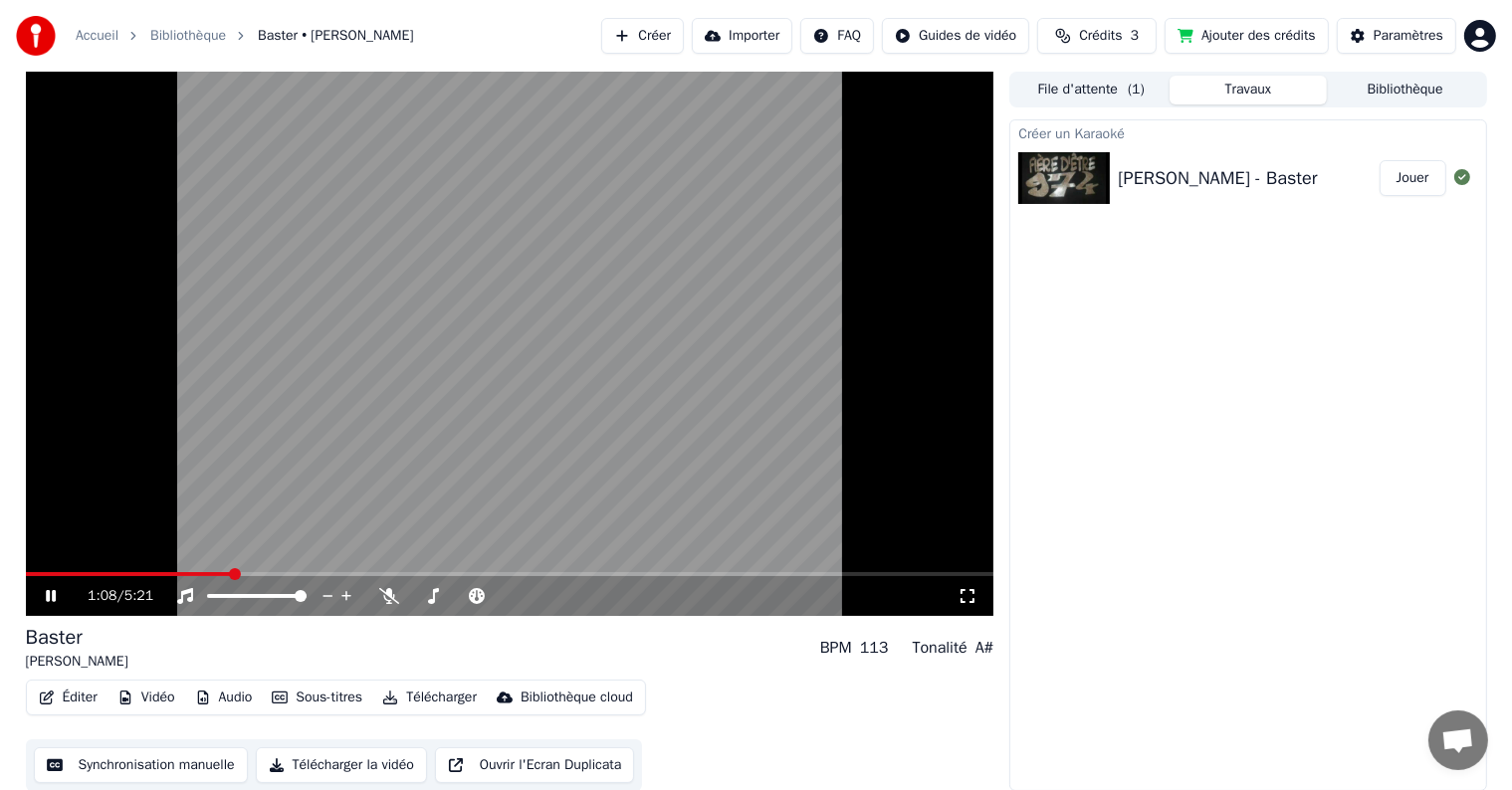 click 